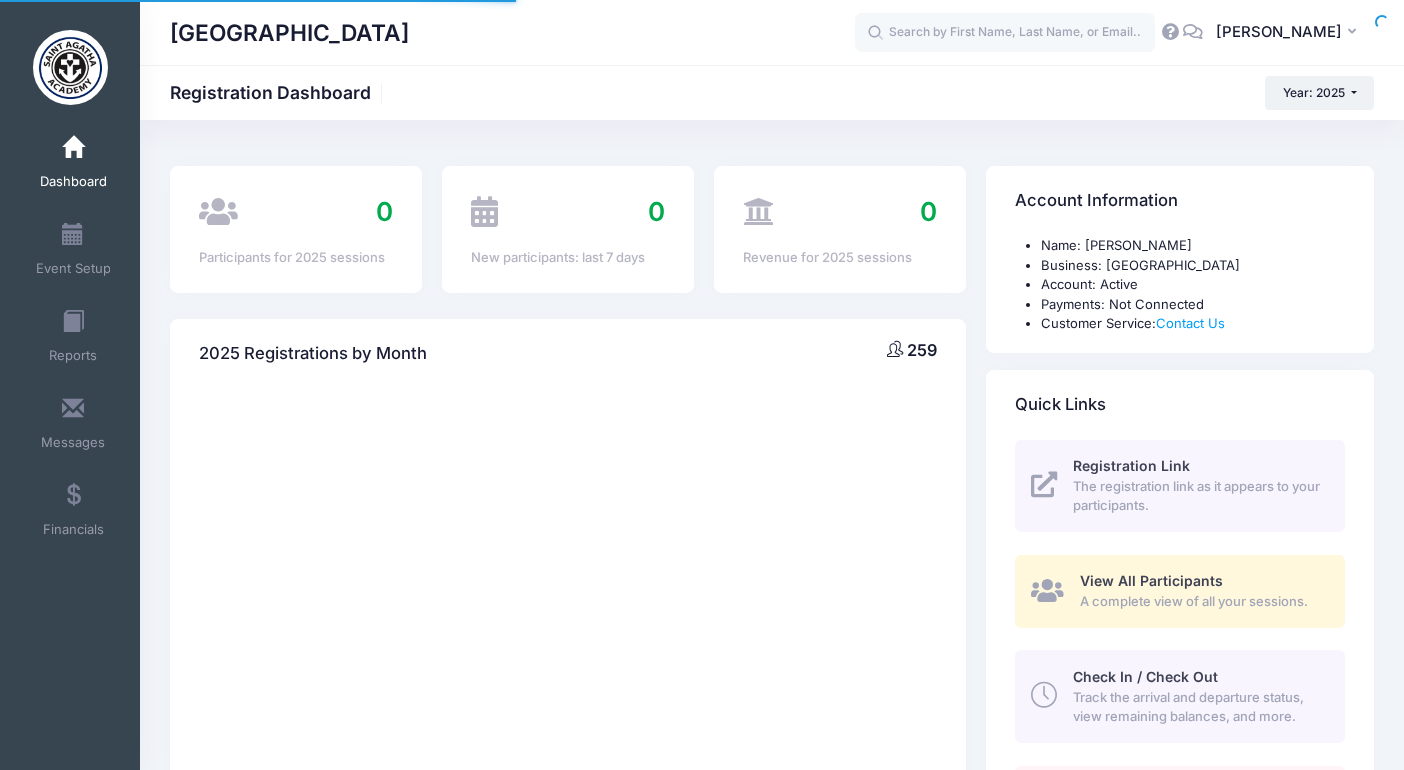 scroll, scrollTop: 0, scrollLeft: 0, axis: both 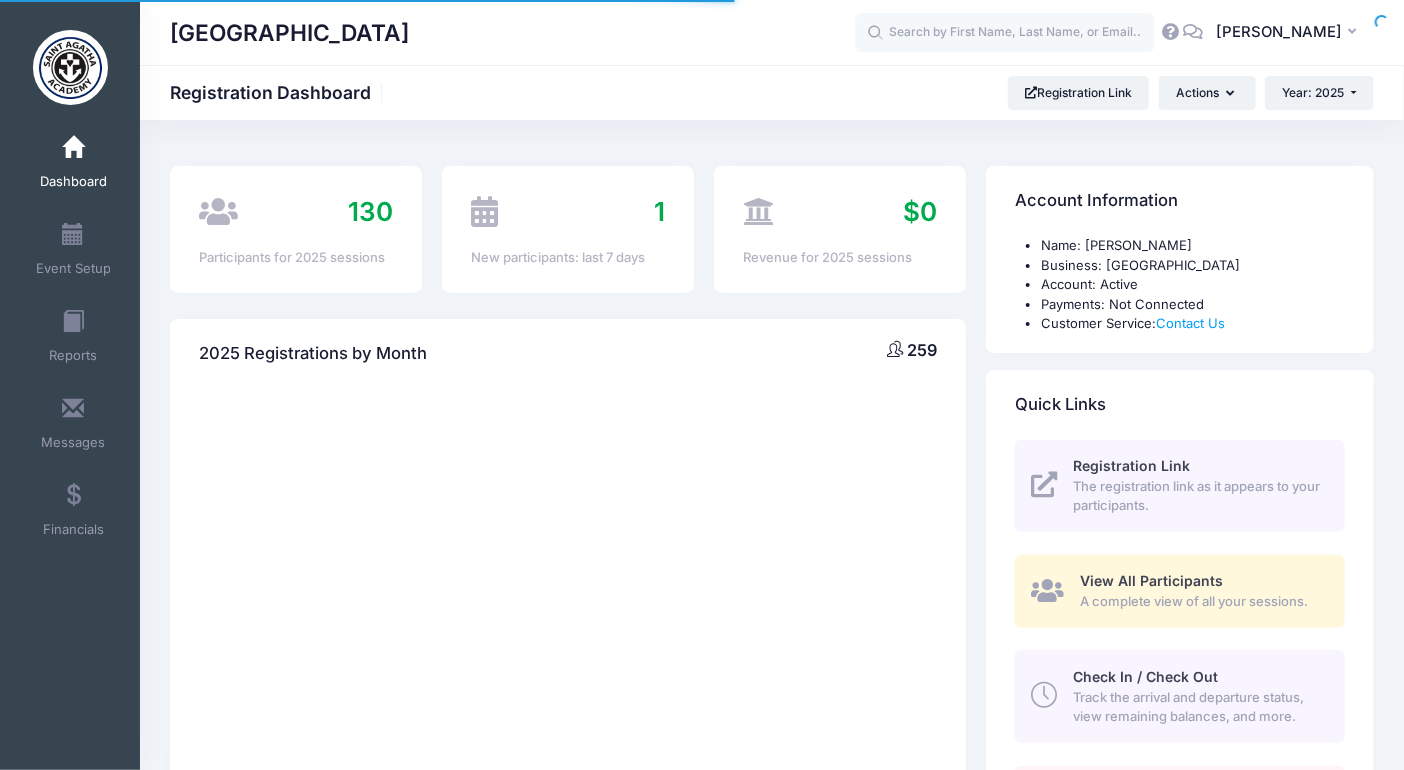 select 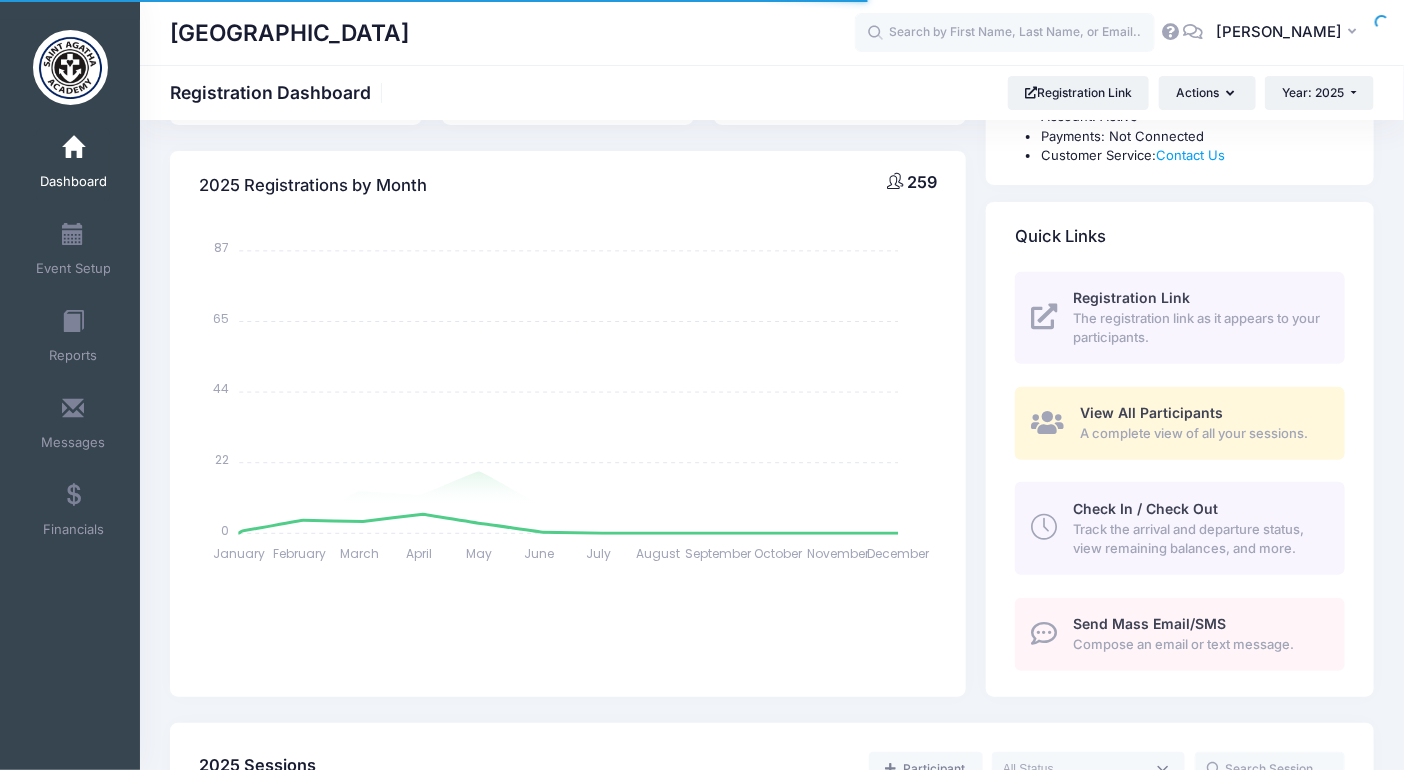 scroll, scrollTop: 178, scrollLeft: 0, axis: vertical 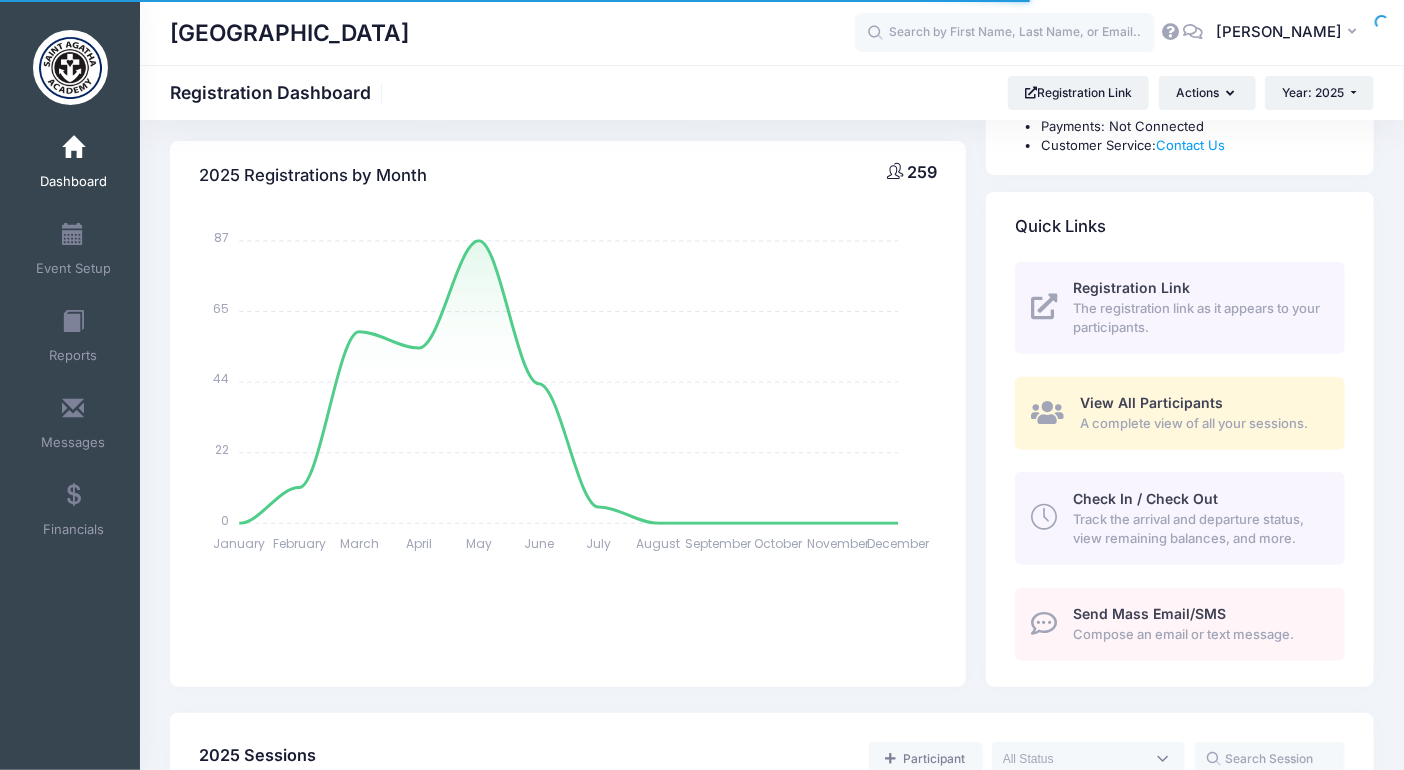 click on "Send Mass Email/SMS" at bounding box center (1149, 613) 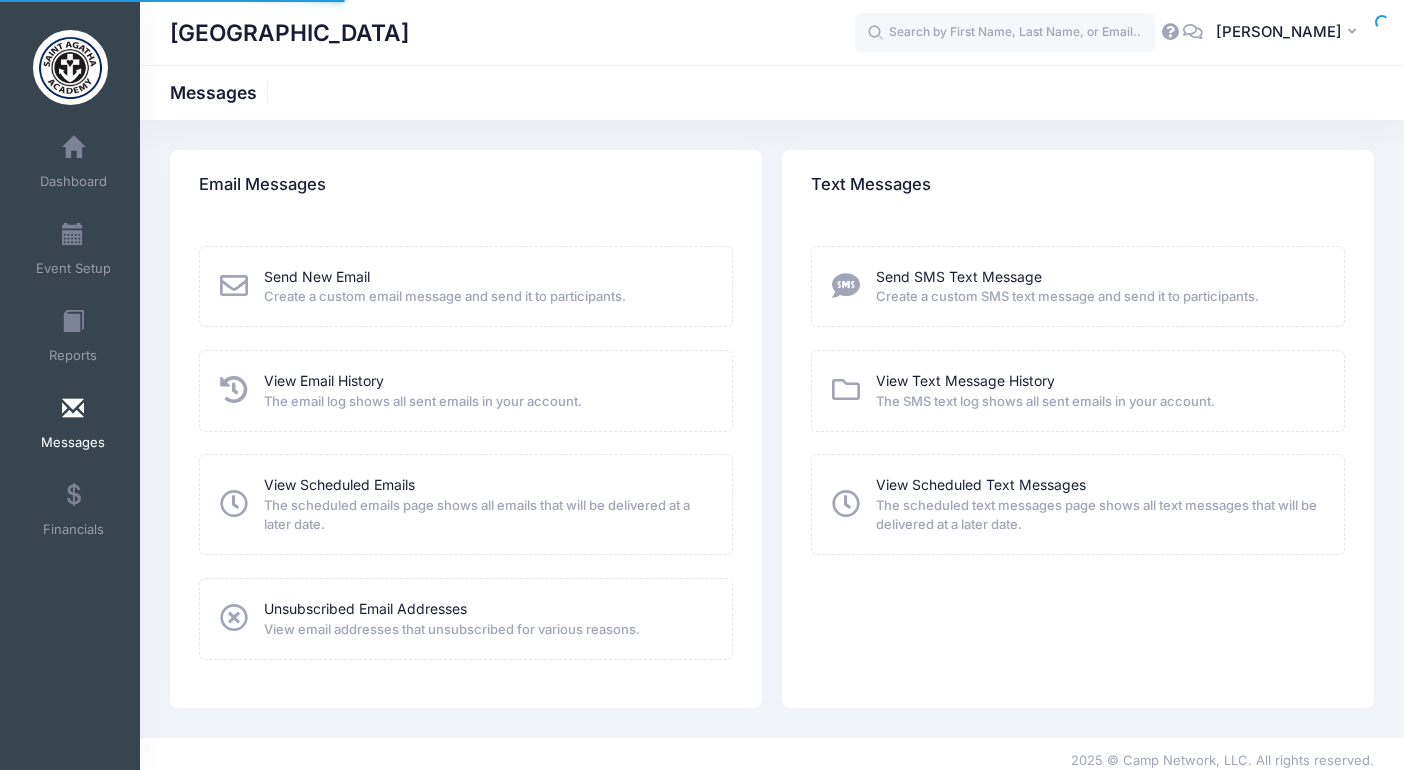 scroll, scrollTop: 0, scrollLeft: 0, axis: both 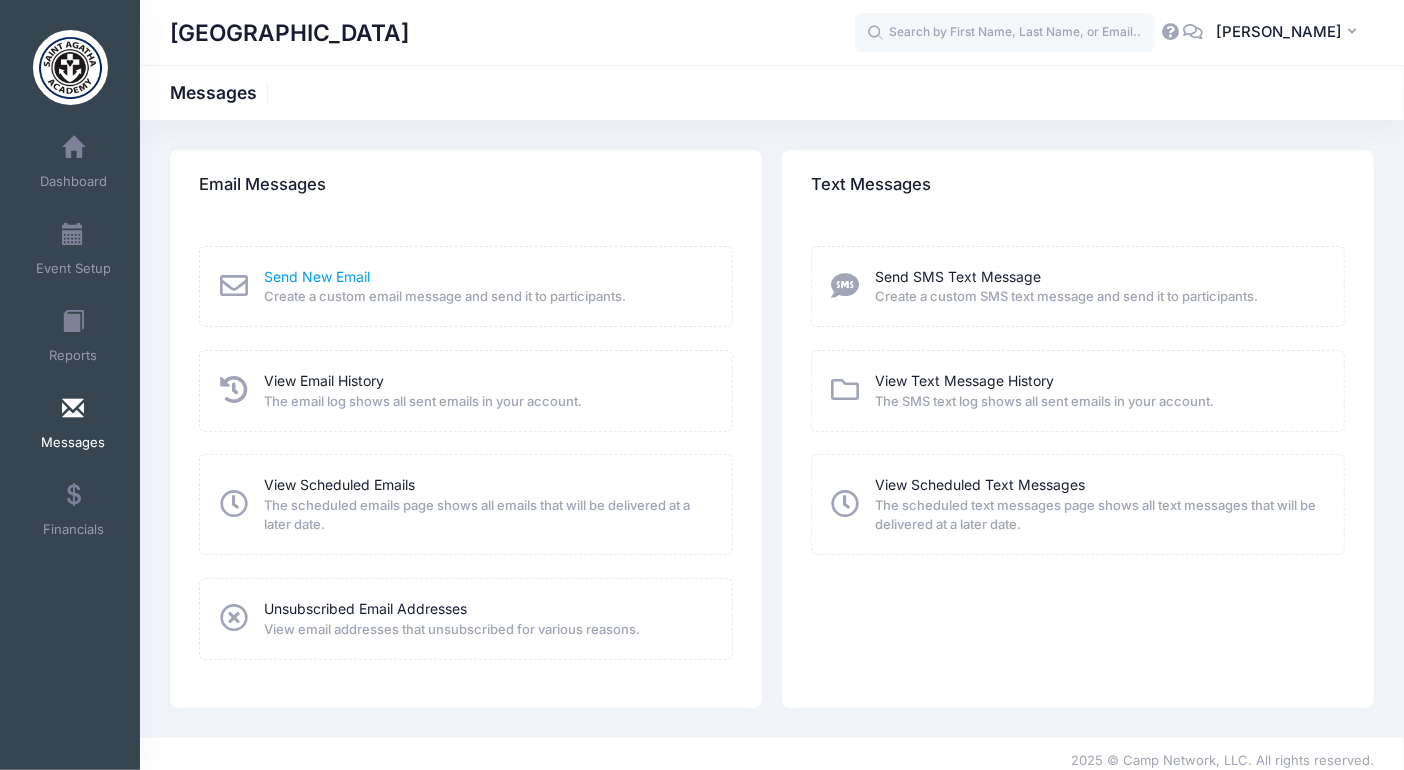 click on "Send New Email" at bounding box center [317, 276] 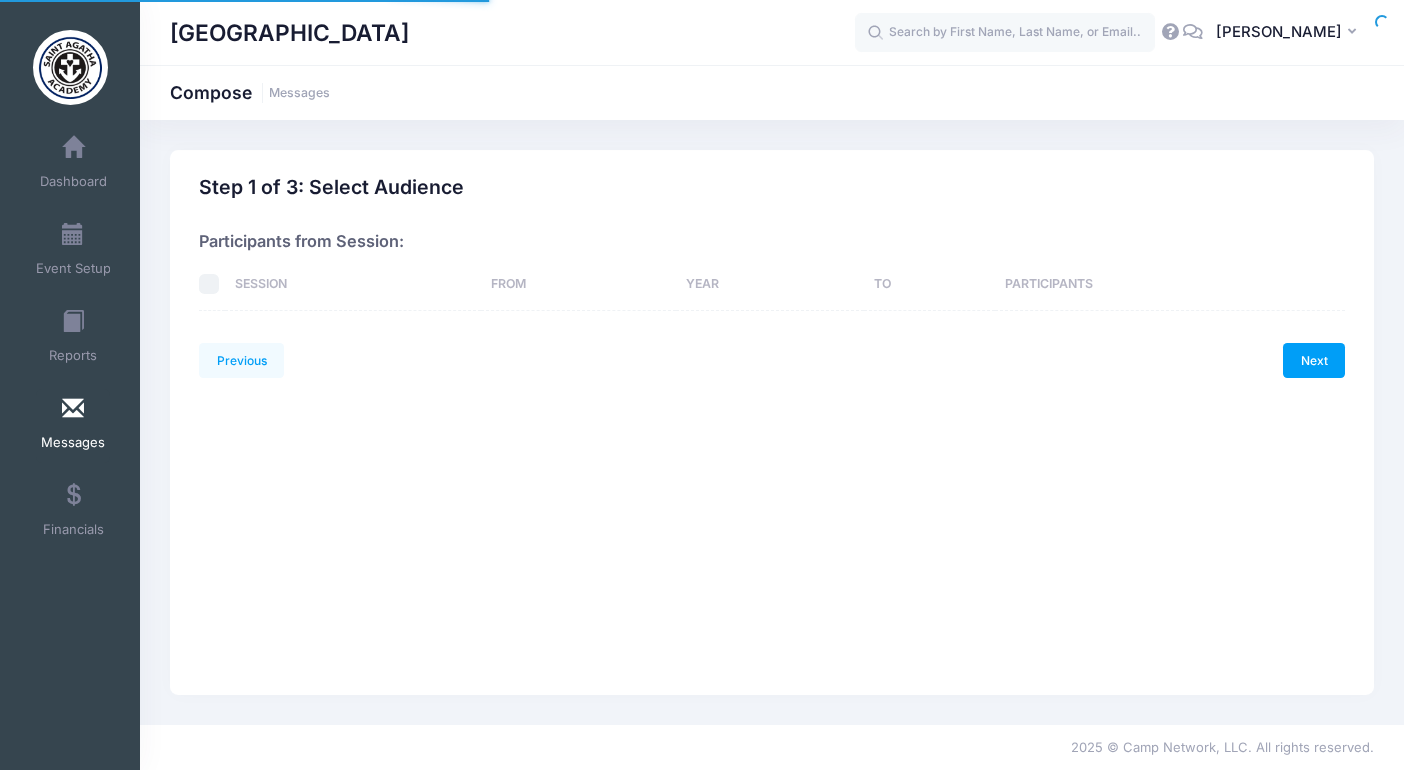 scroll, scrollTop: 0, scrollLeft: 0, axis: both 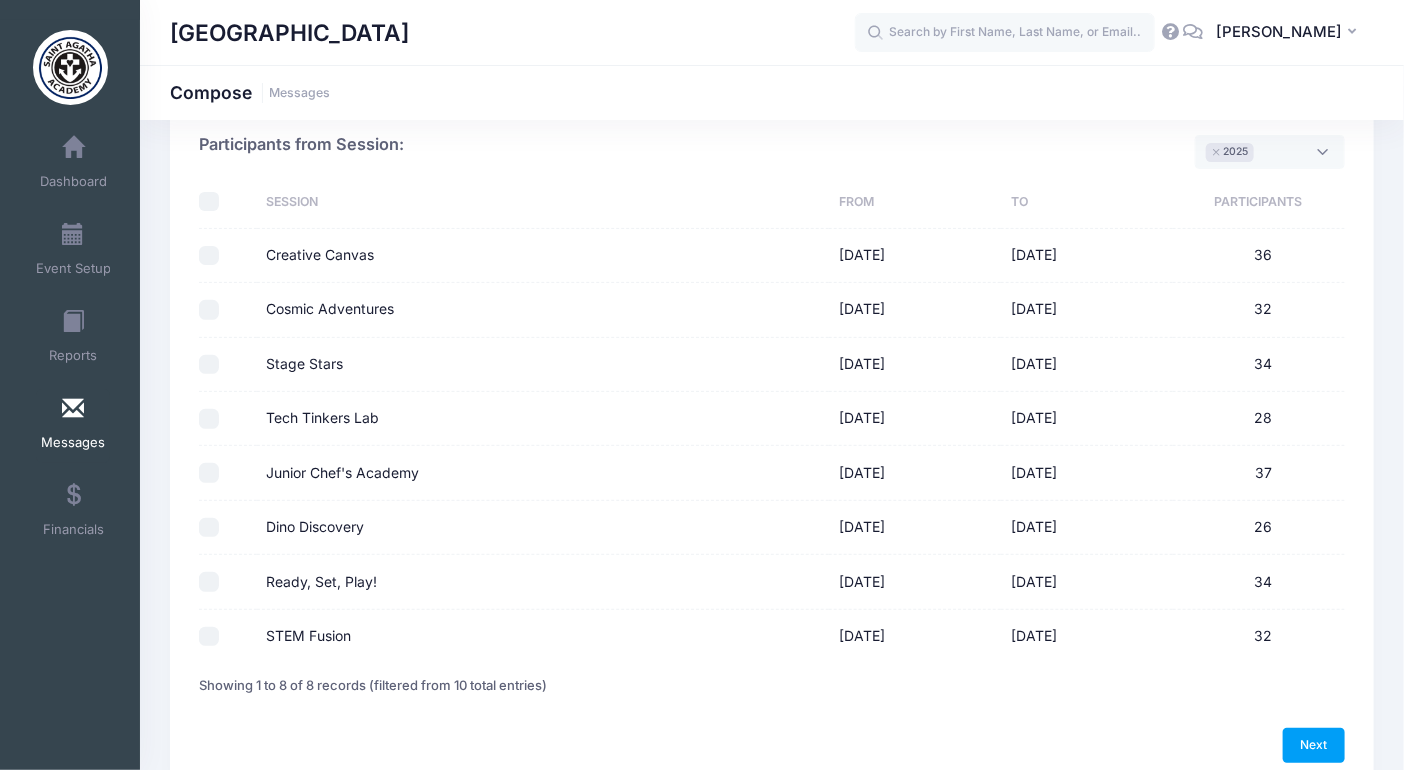 click on "Ready, Set, Play!" at bounding box center (209, 582) 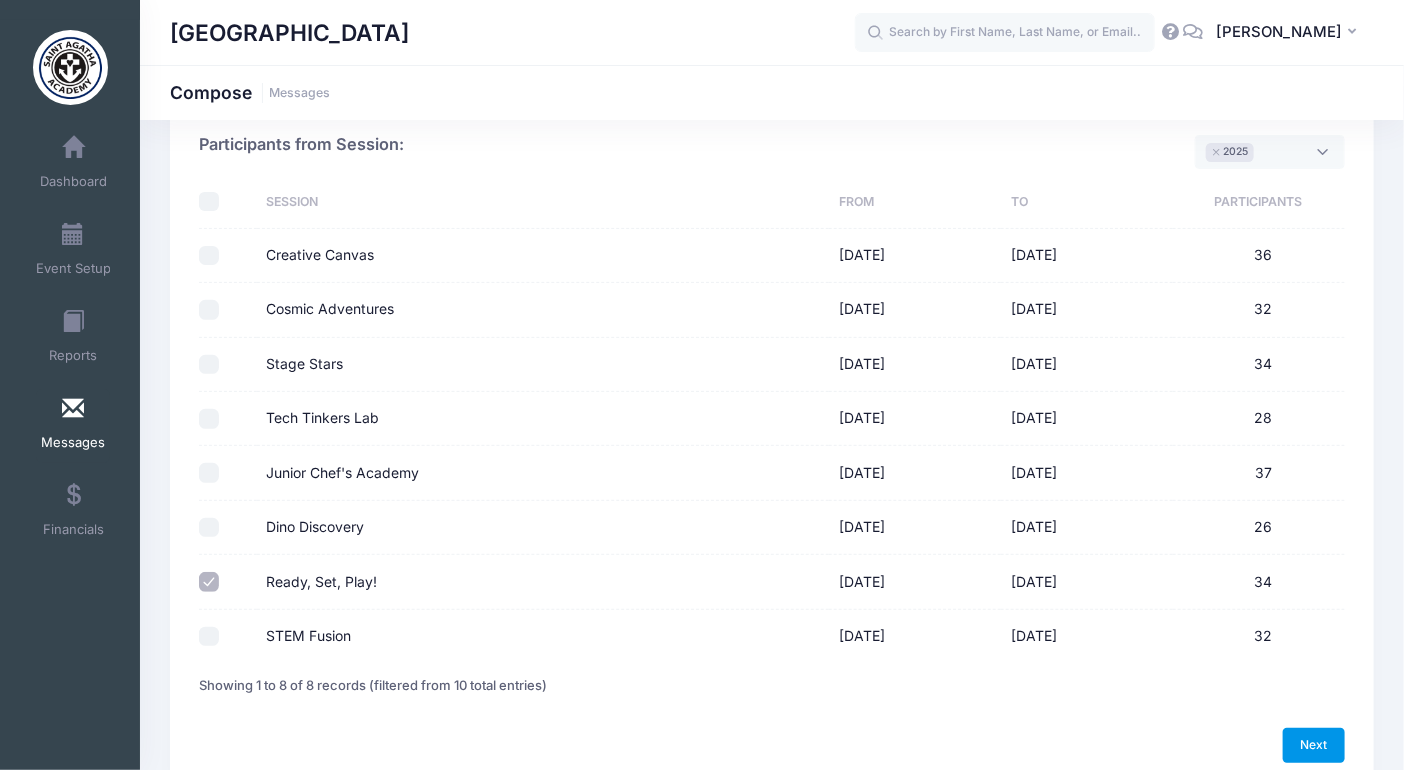click on "Next" at bounding box center [1314, 745] 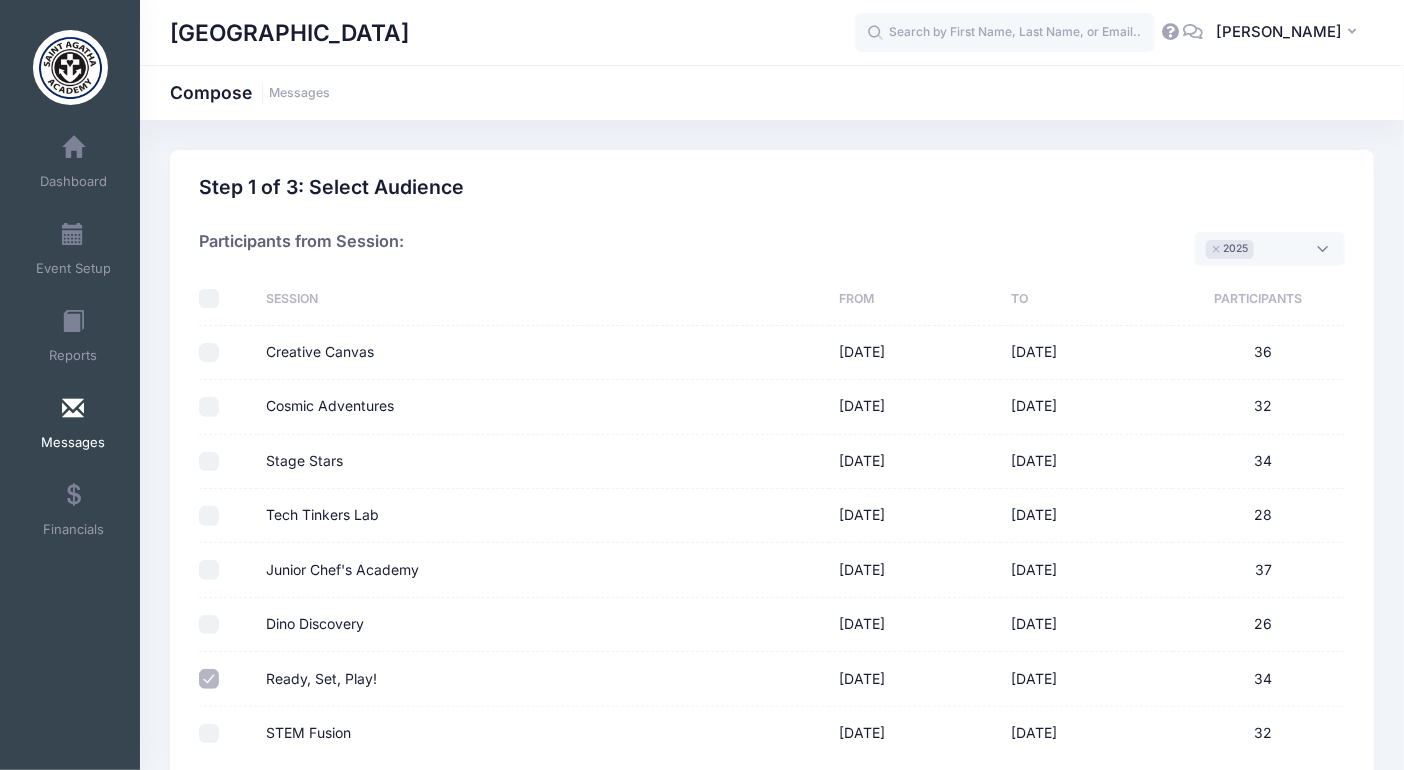 select on "50" 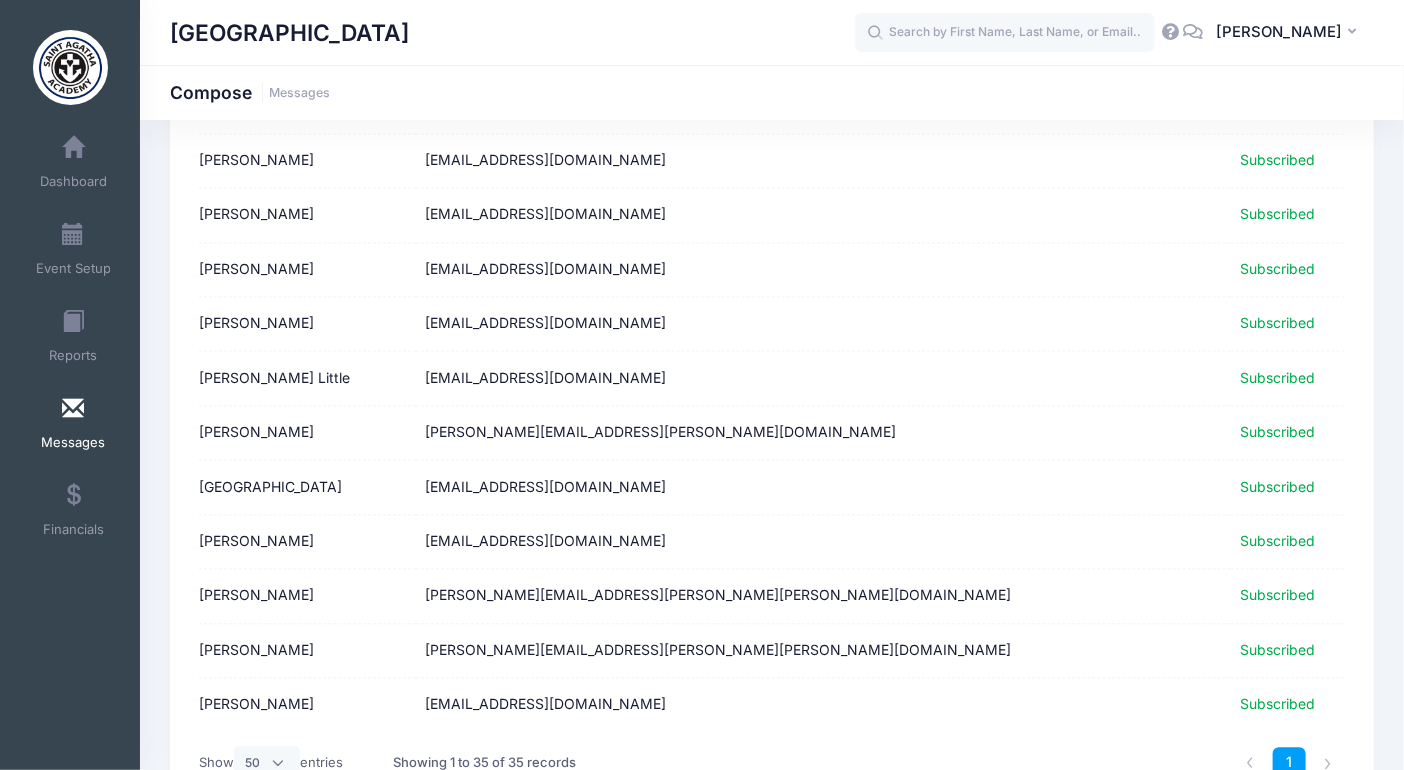 scroll, scrollTop: 1636, scrollLeft: 0, axis: vertical 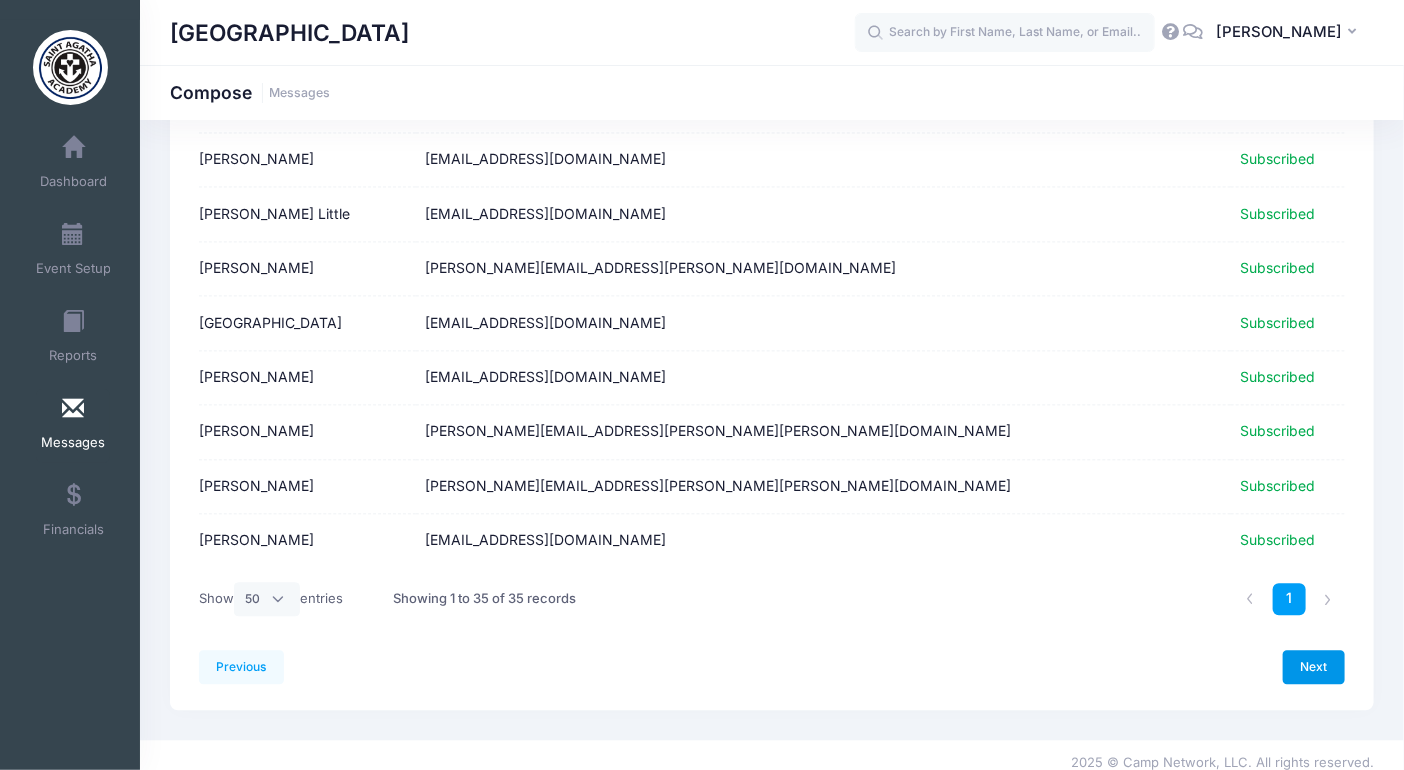 click on "Next" at bounding box center [1314, 667] 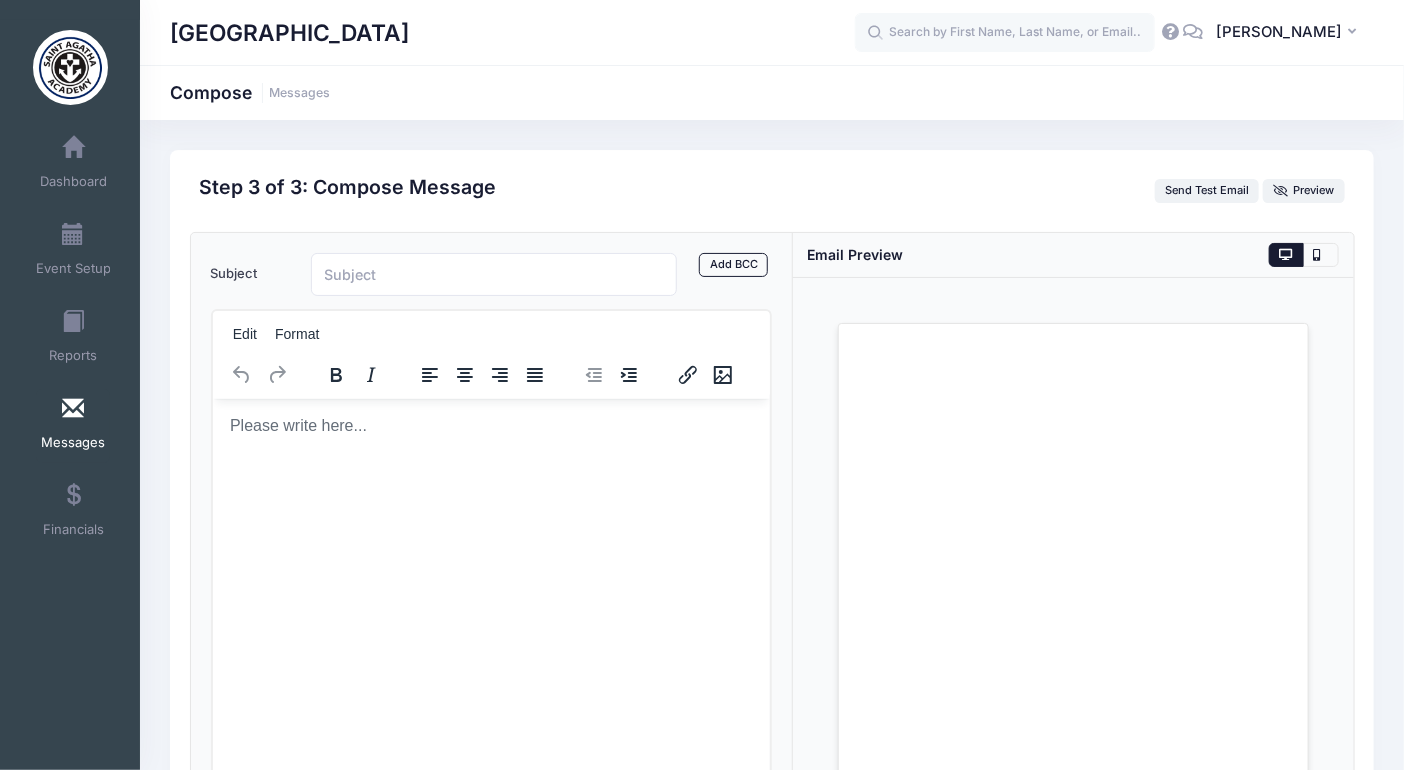 scroll, scrollTop: 0, scrollLeft: 0, axis: both 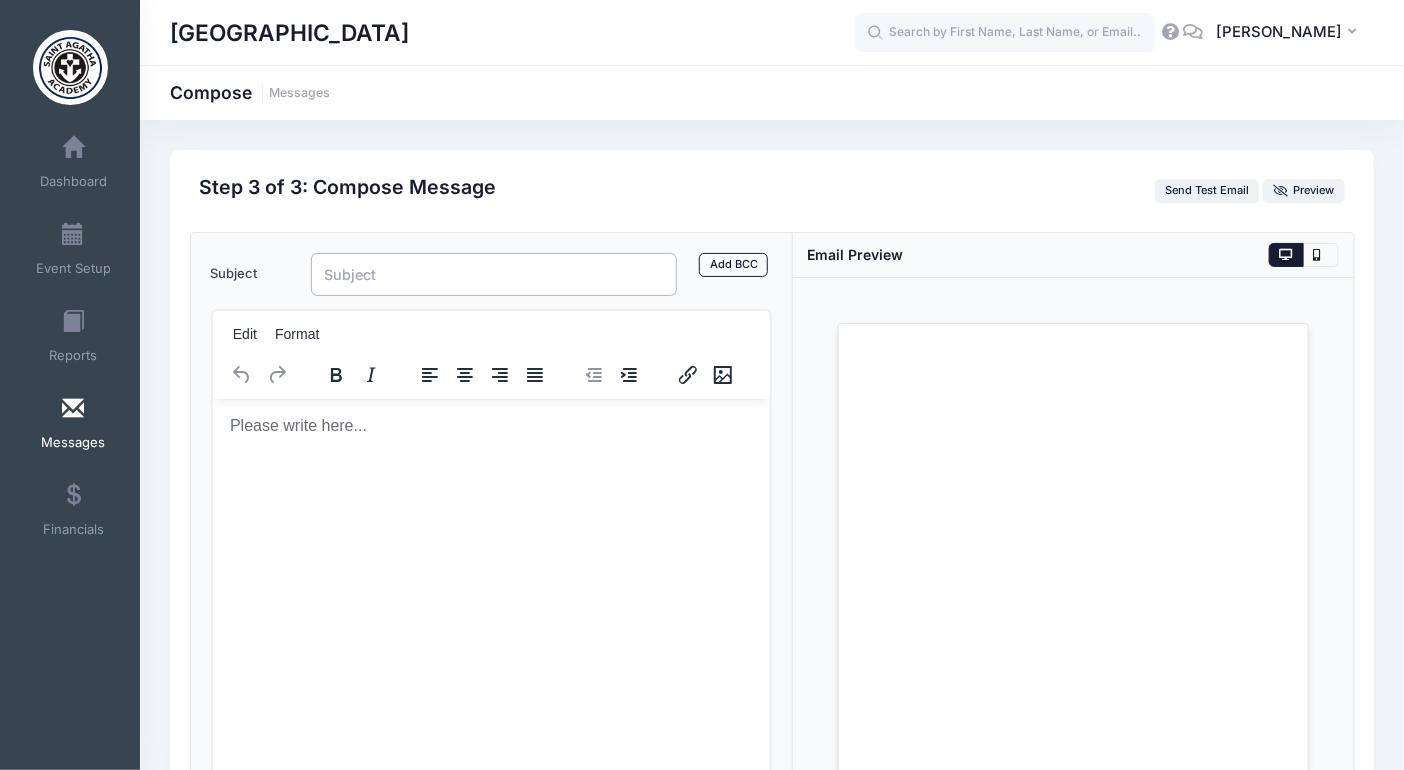 click on "Subject" at bounding box center [494, 274] 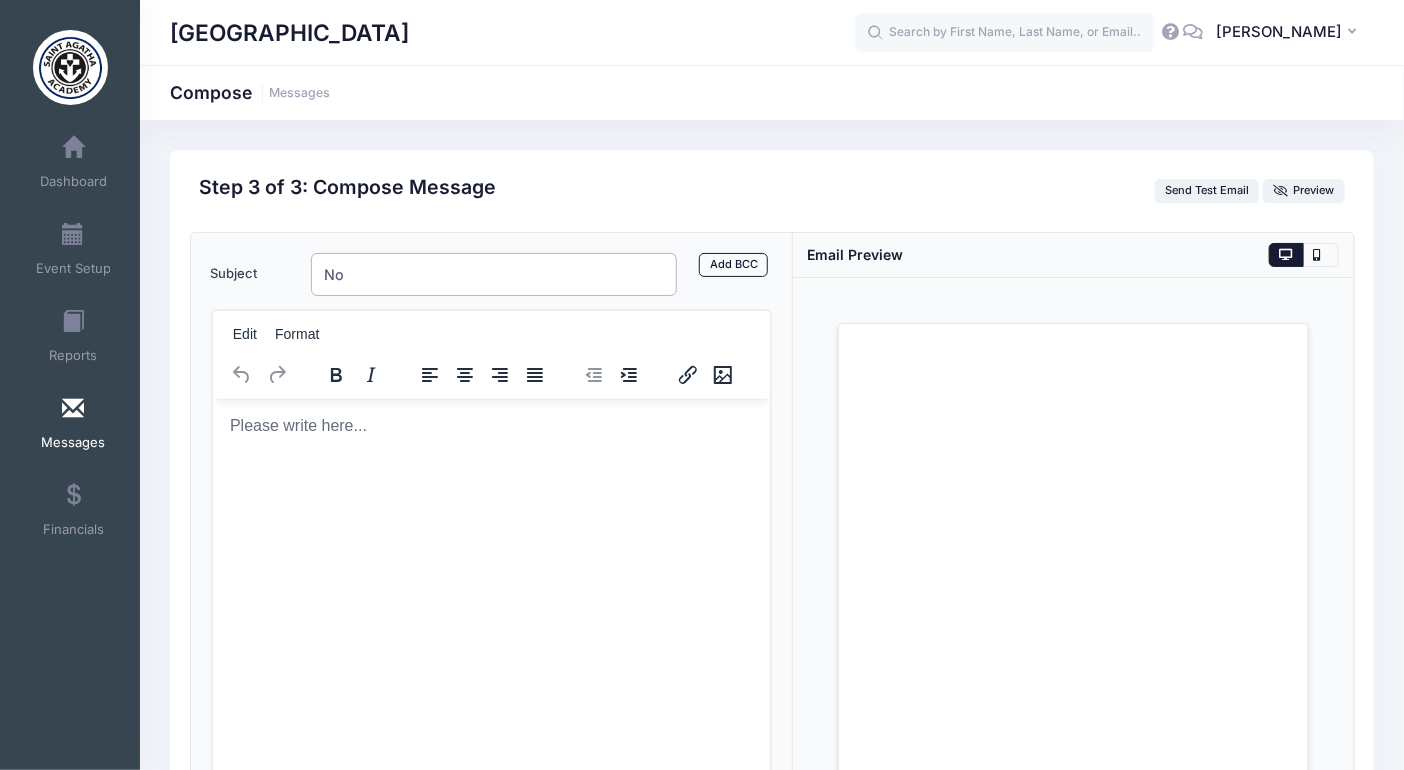 type on "N" 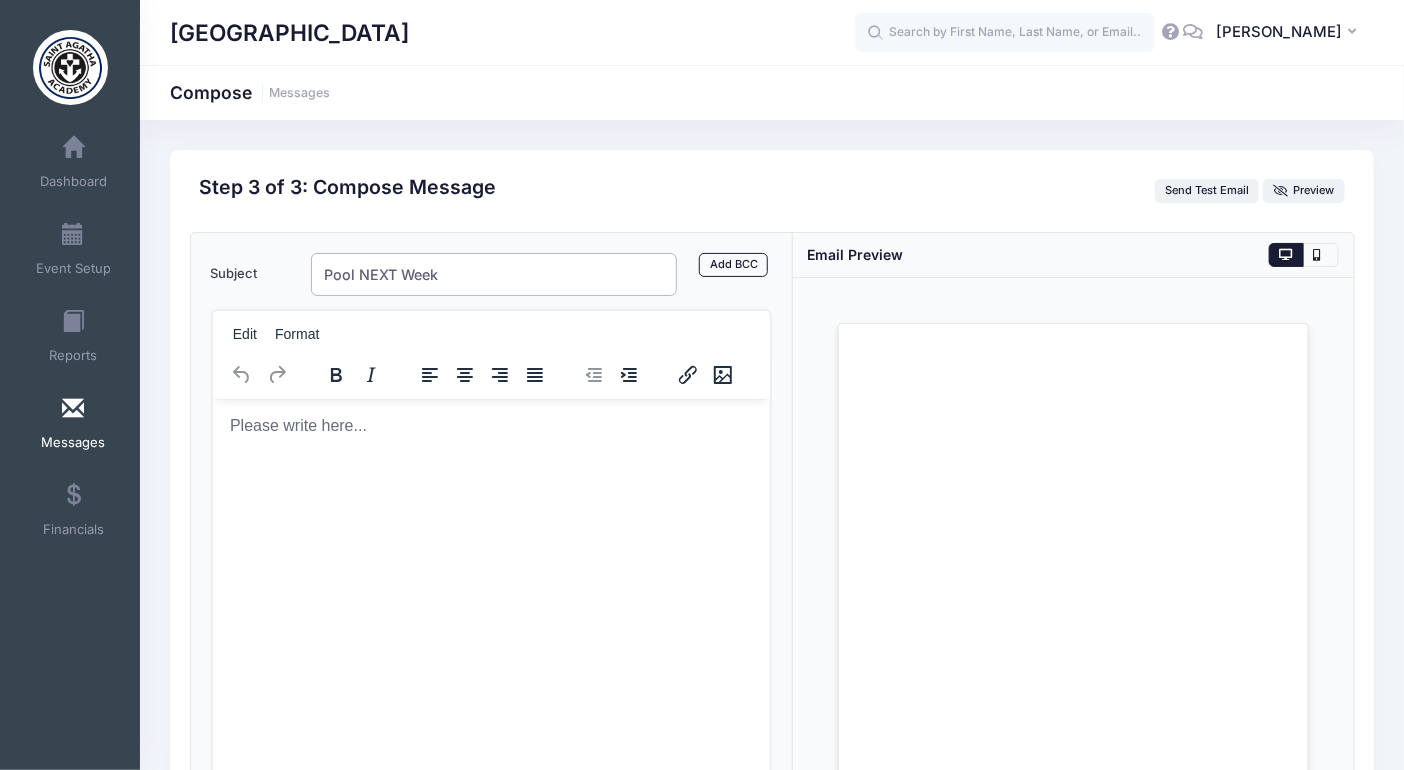 type on "Pool NEXT Week" 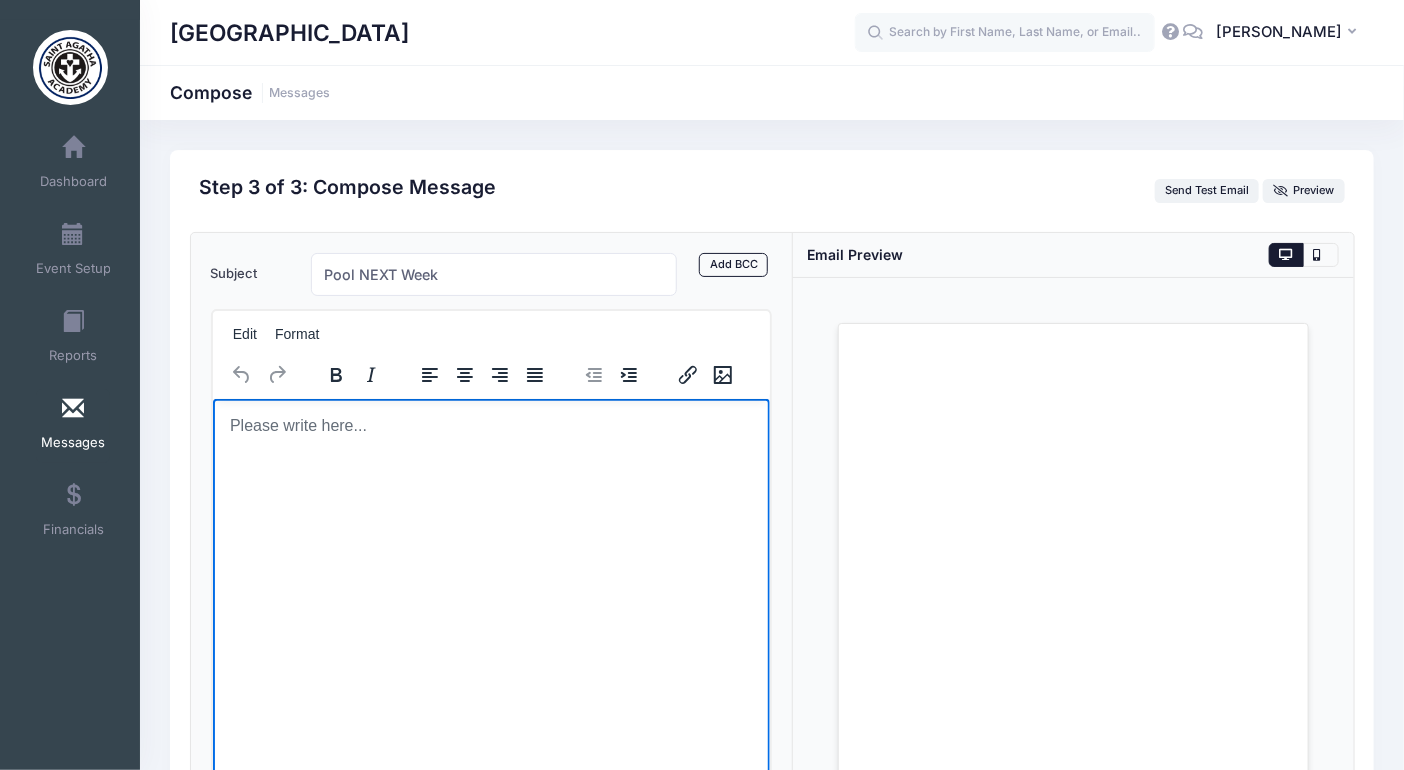 click at bounding box center (490, 425) 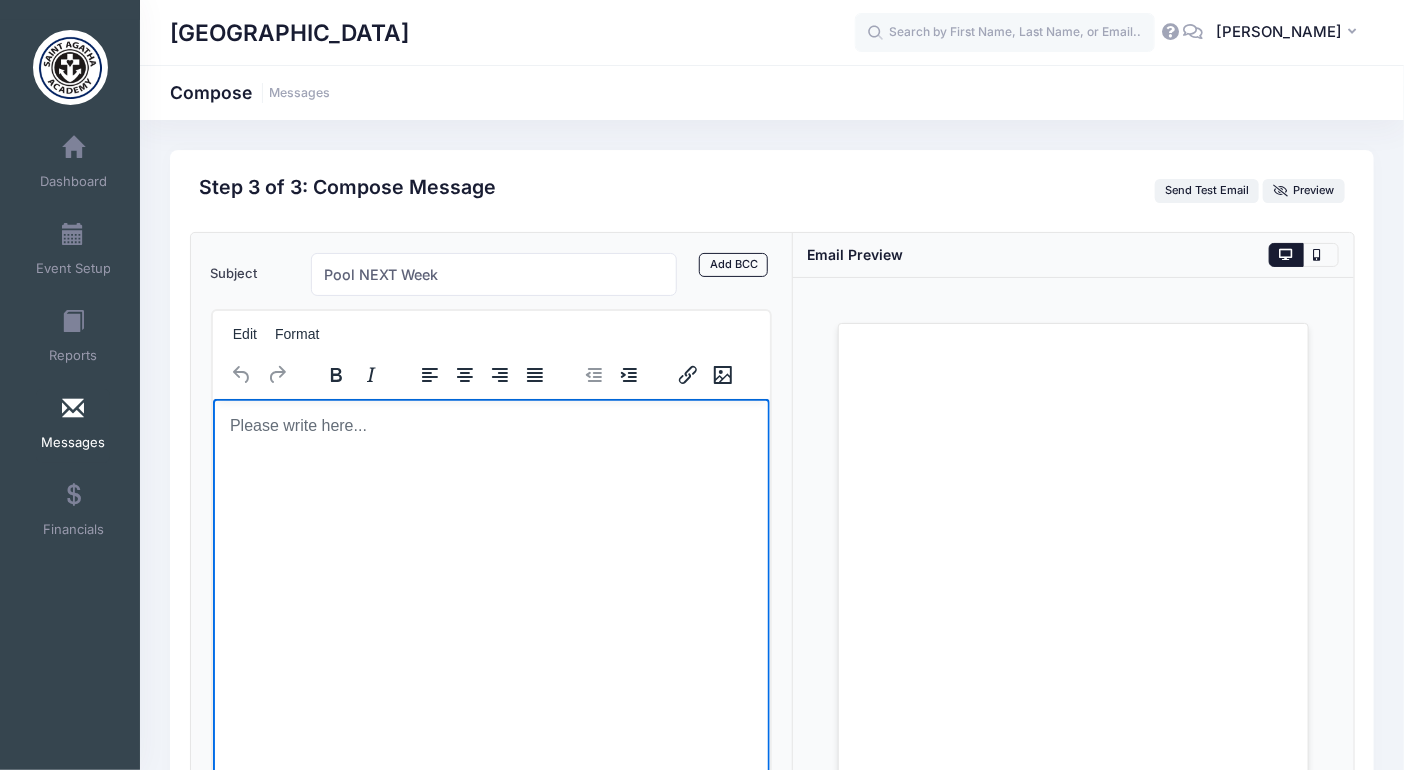 type 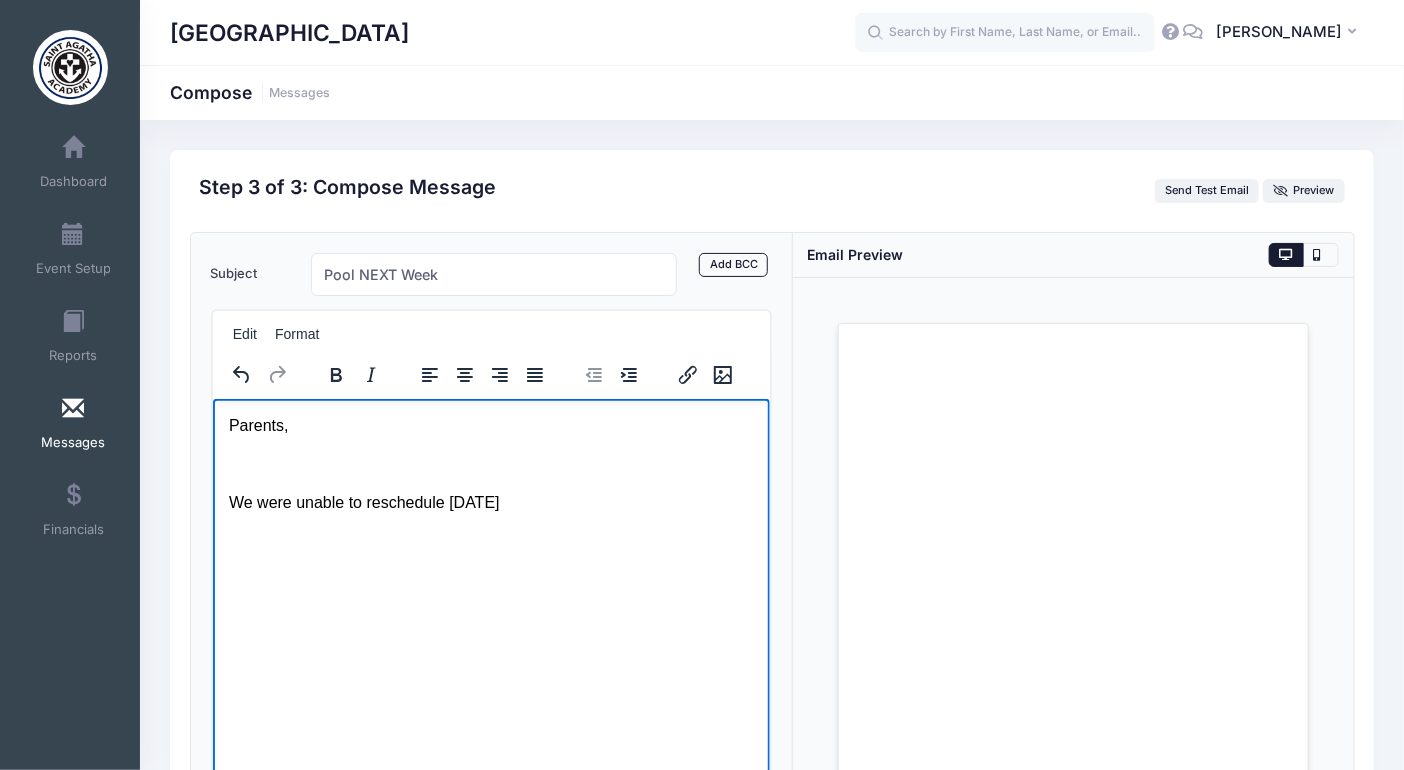 click on "We were unable to reschedule Tuesday's" at bounding box center [490, 502] 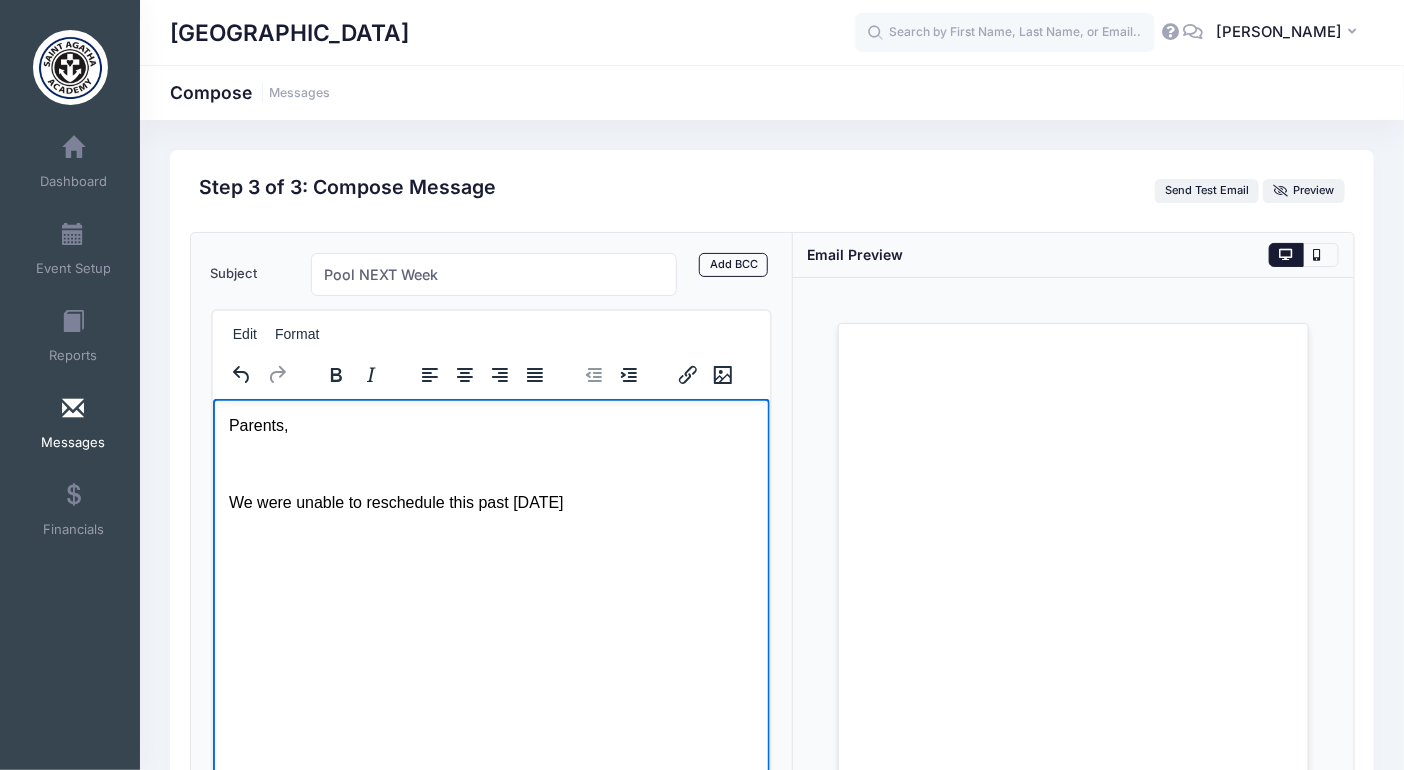 click on "We were unable to reschedule this past Tuesday's" at bounding box center [490, 502] 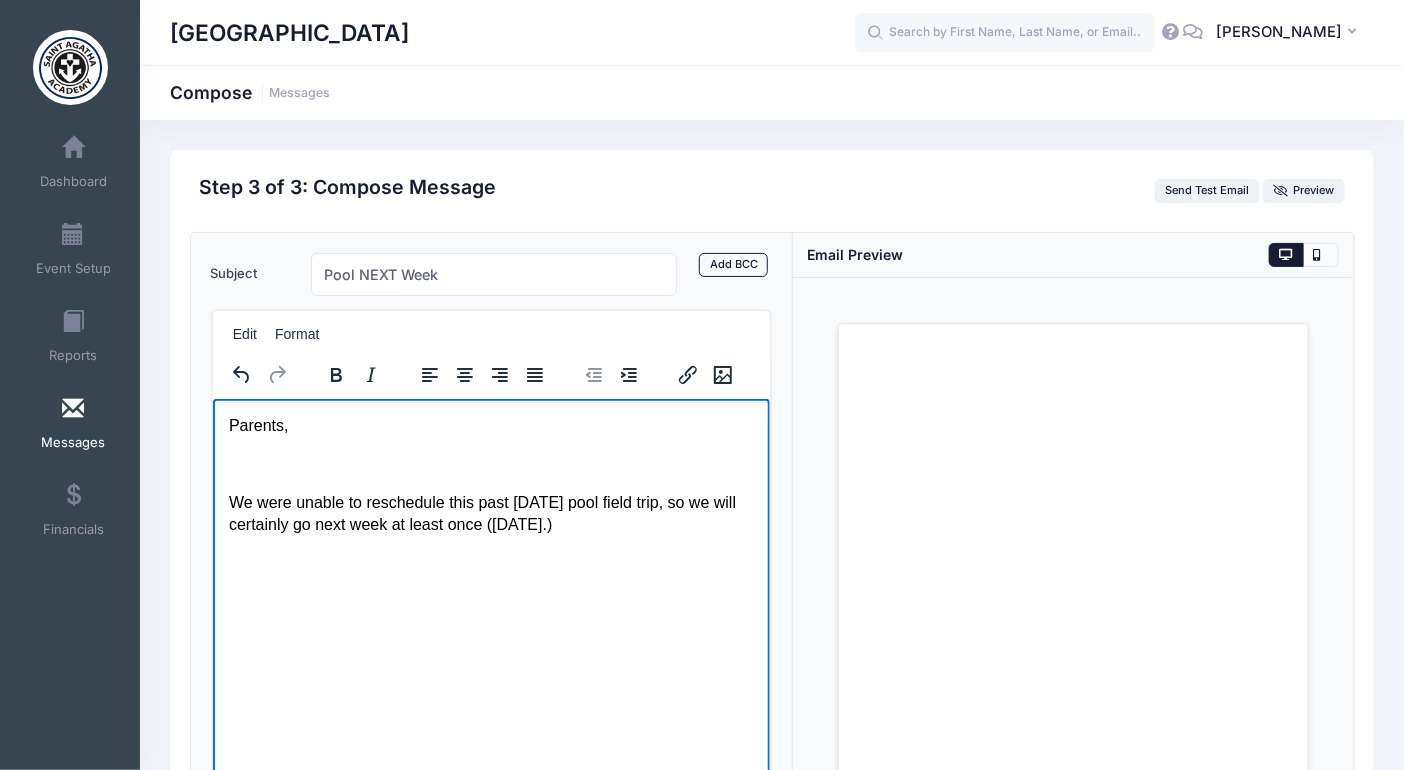 click at bounding box center (490, 463) 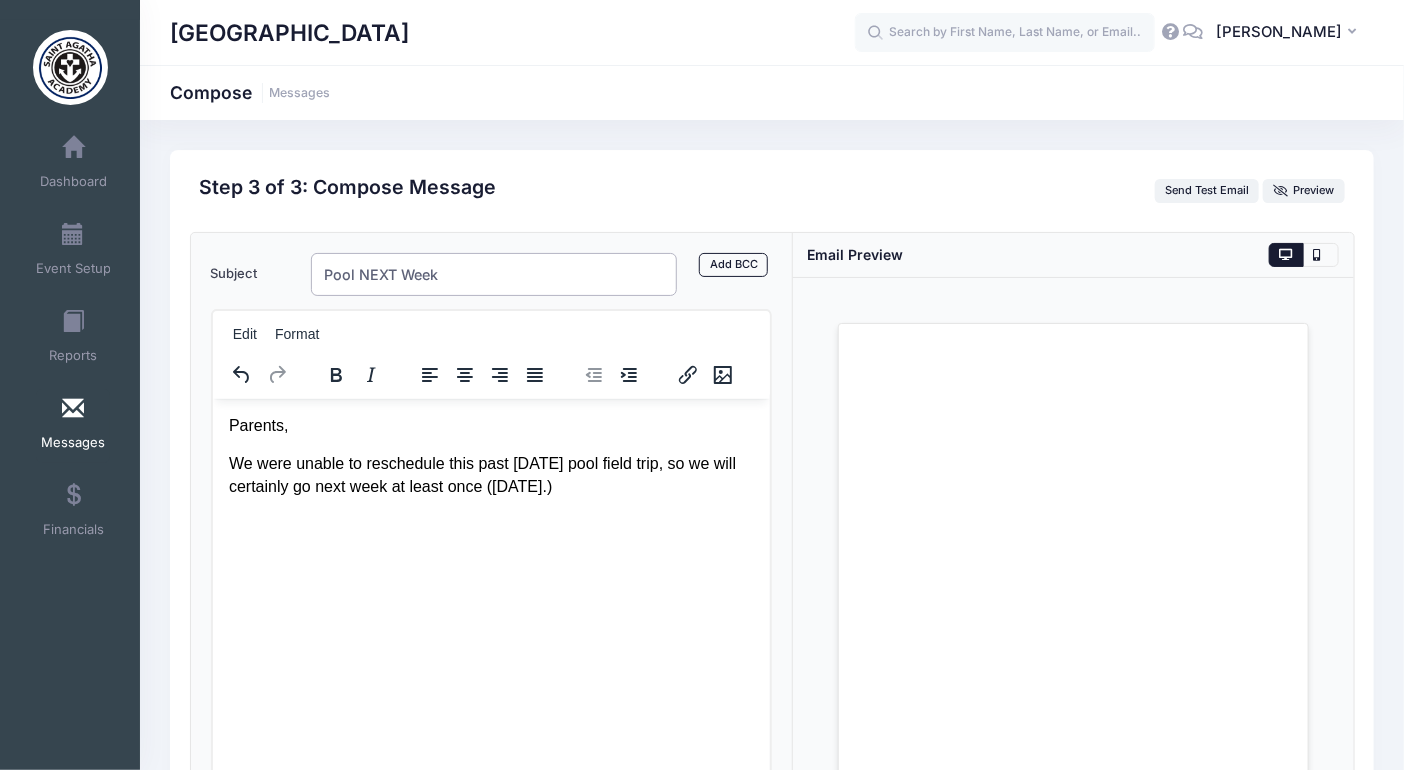 click on "Pool NEXT Week" at bounding box center [494, 274] 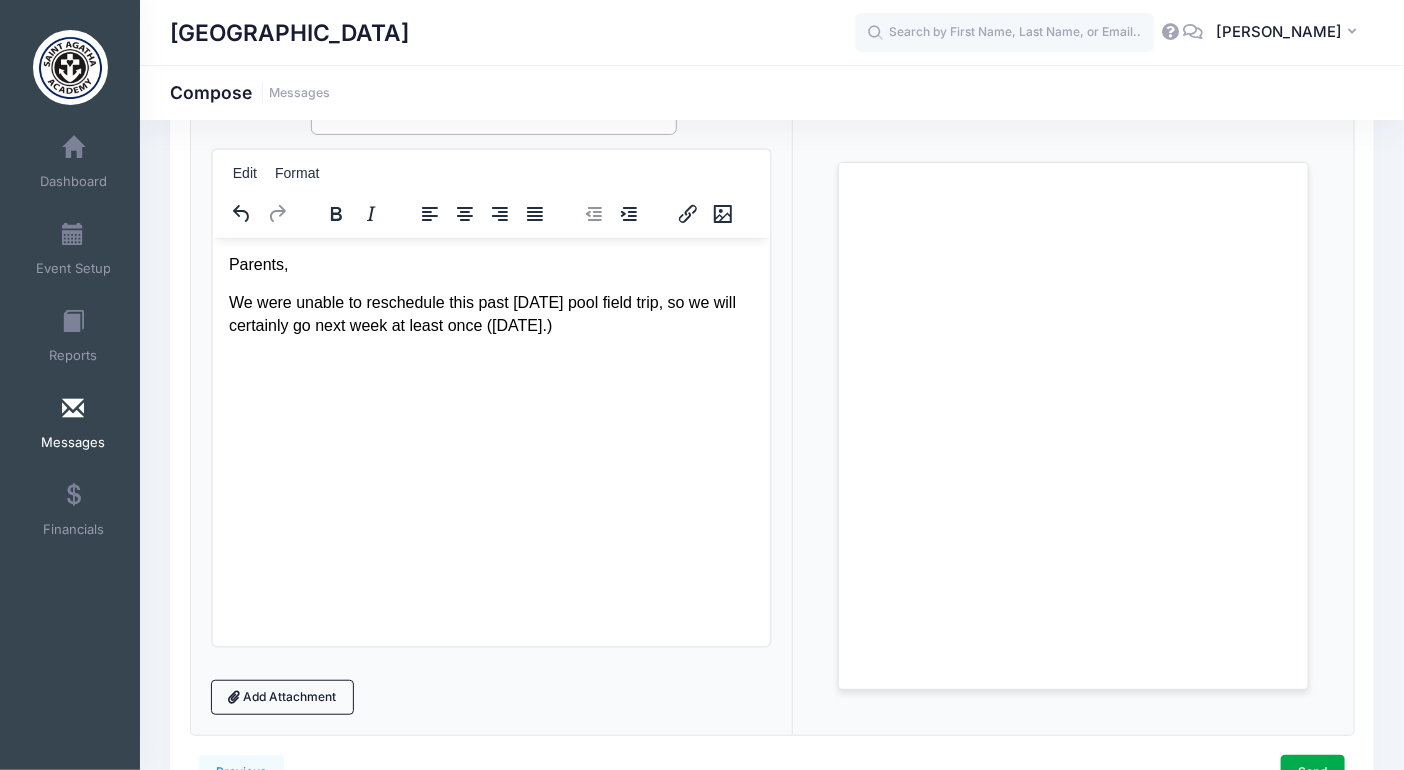 scroll, scrollTop: 173, scrollLeft: 0, axis: vertical 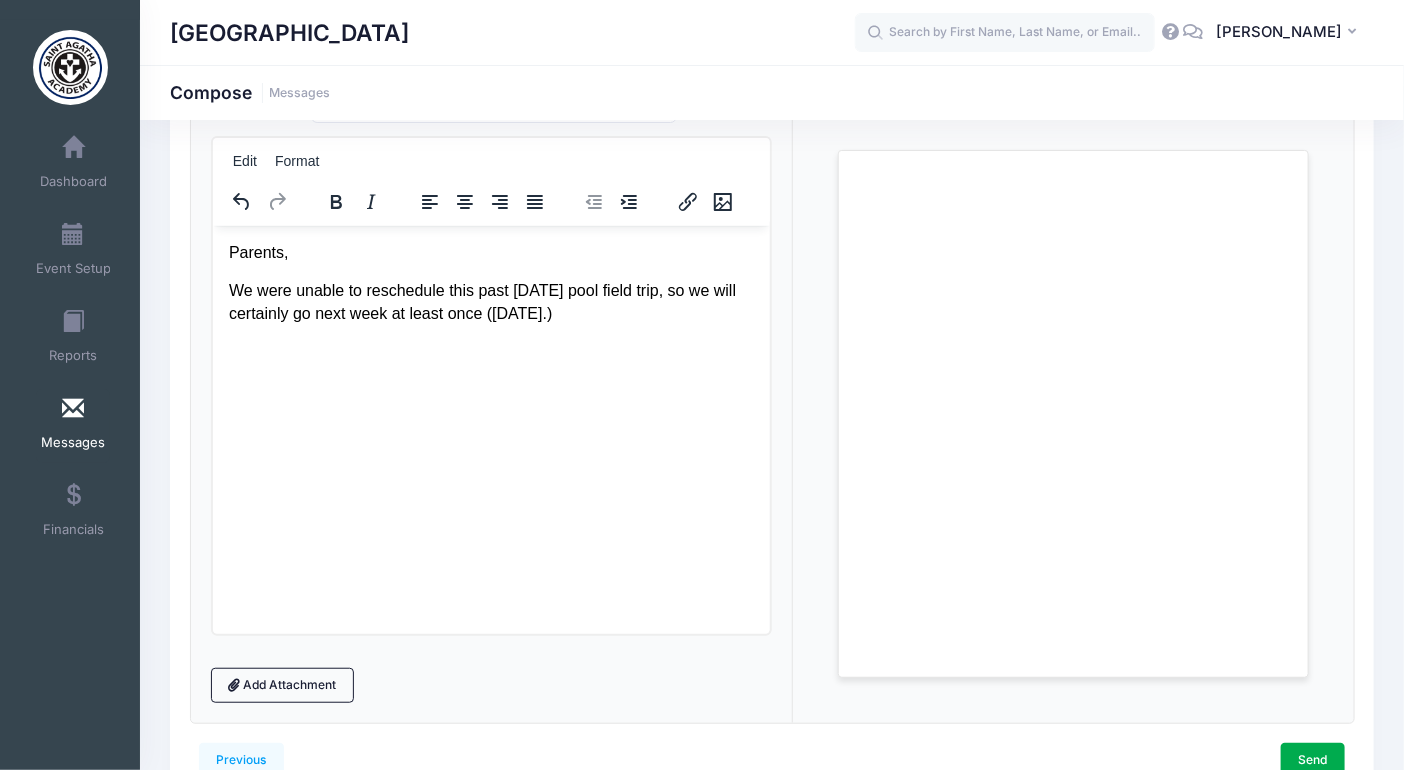 click on "We were unable to reschedule this past Tuesday's pool field trip, so we will certainly go next week at least once (Thursday.)" at bounding box center (490, 301) 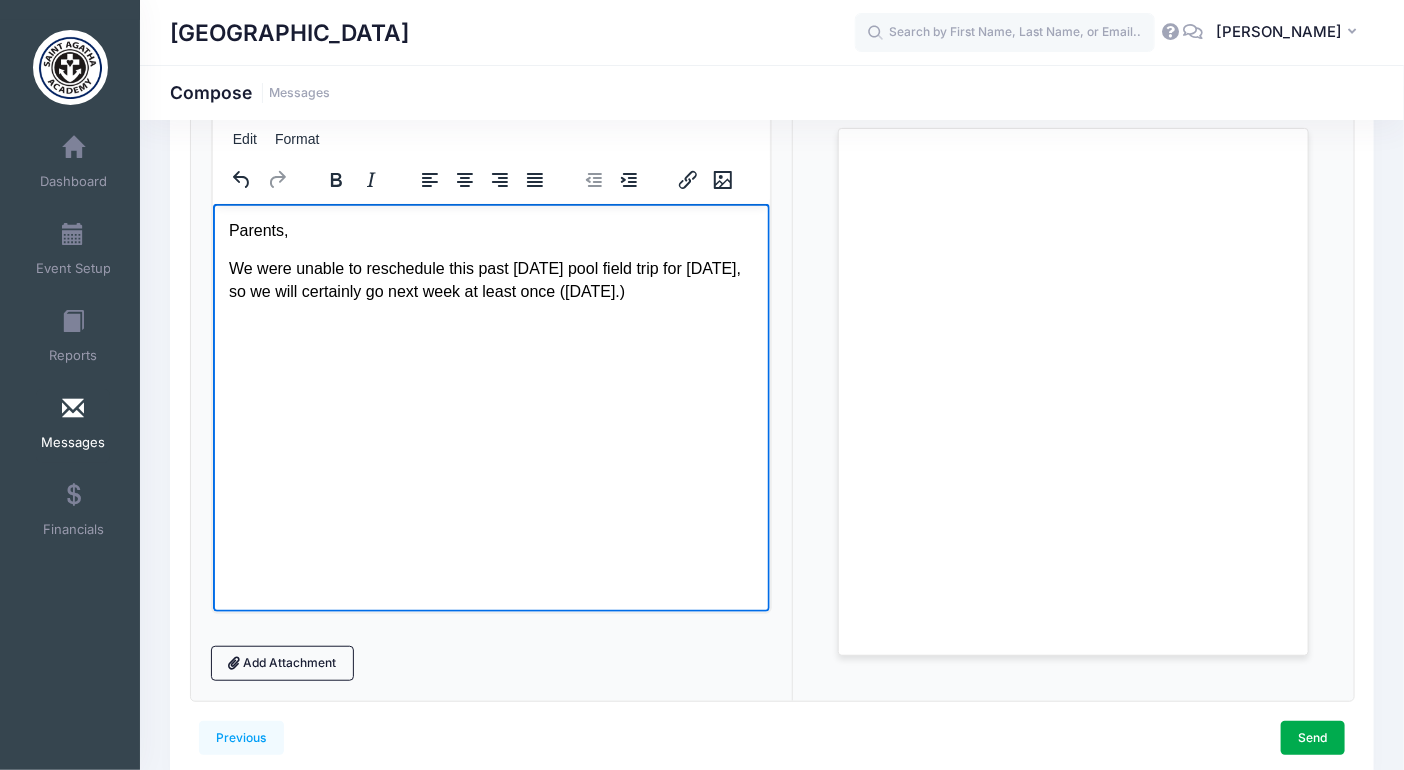 scroll, scrollTop: 205, scrollLeft: 0, axis: vertical 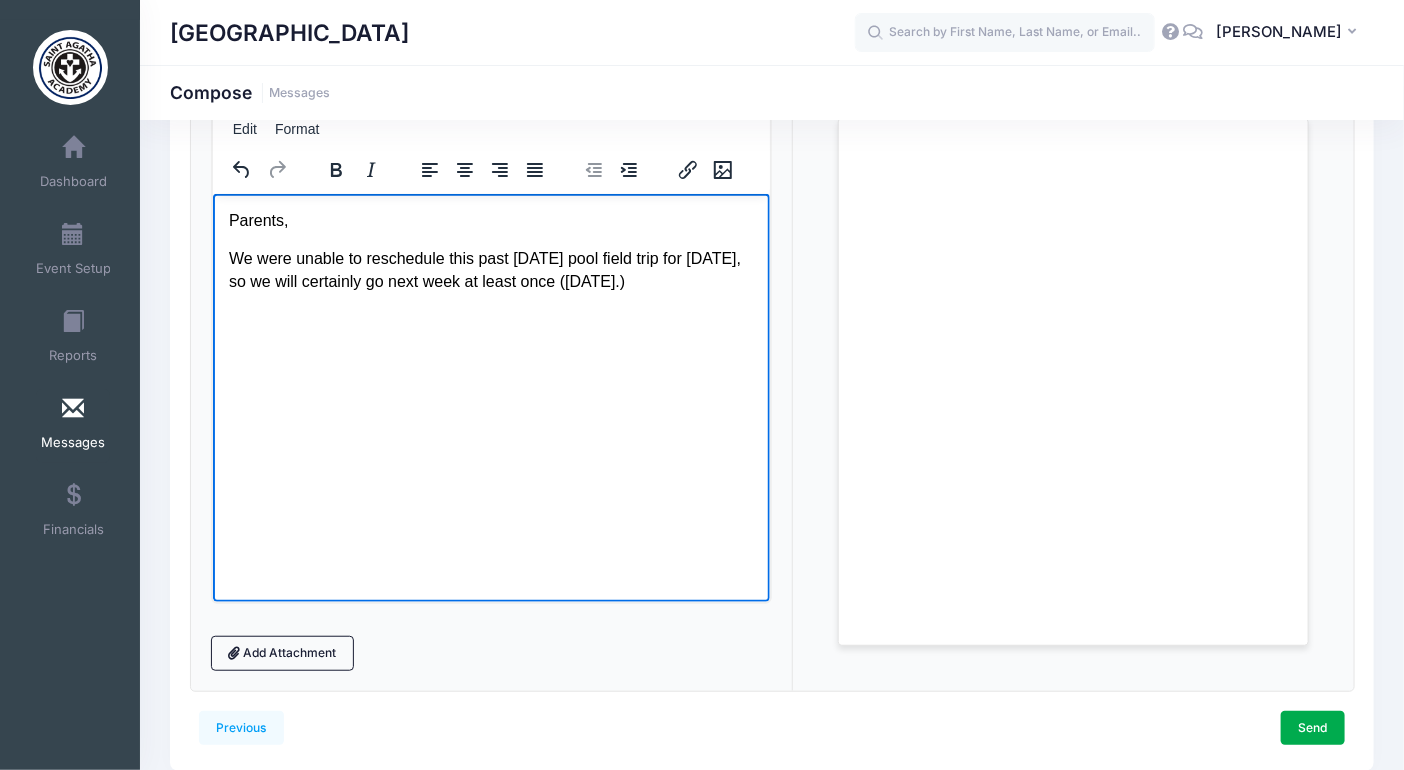 click on "We were unable to reschedule this past Tuesday's pool field trip for tomorrow, so we will certainly go next week at least once (Thursday.)" at bounding box center (490, 269) 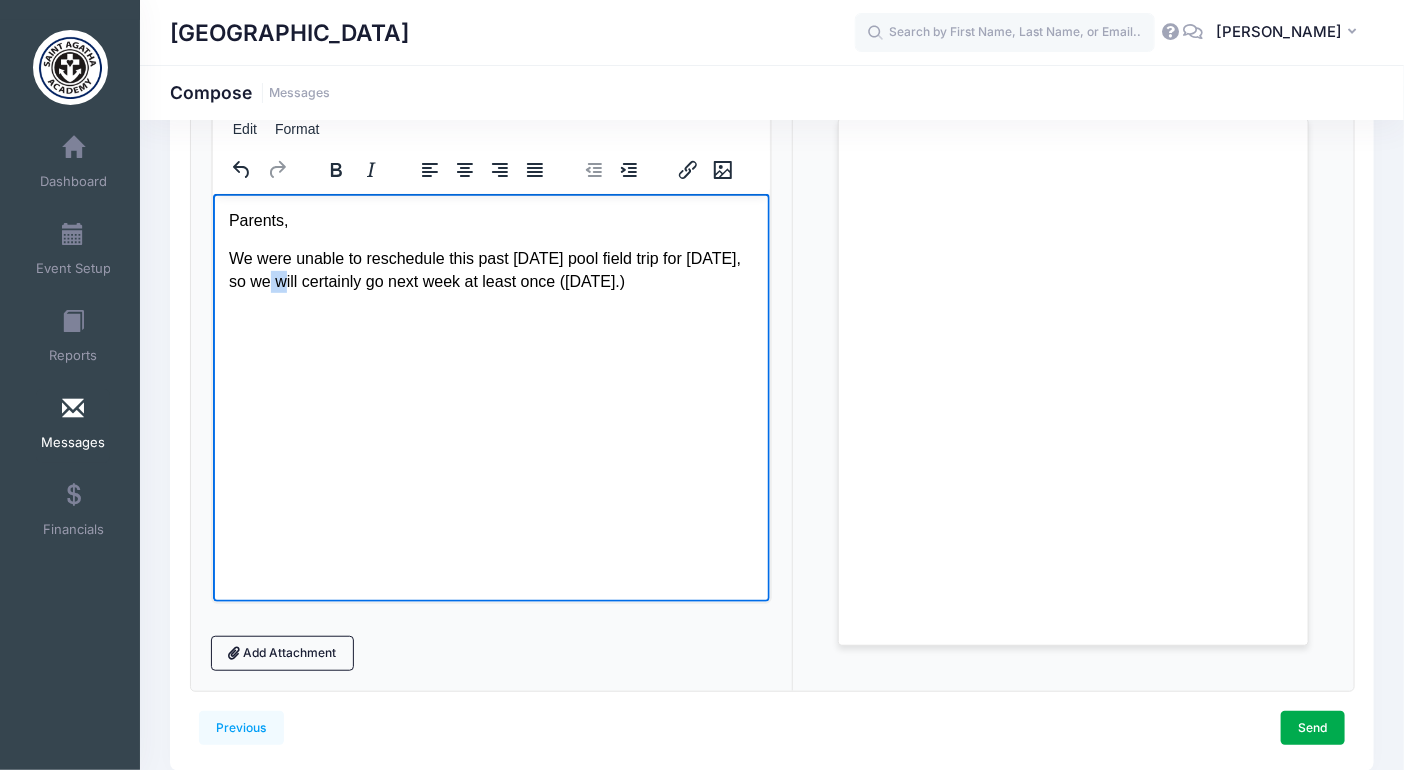 click on "We were unable to reschedule this past Tuesday's pool field trip for tomorrow, so we will certainly go next week at least once (Thursday.)" at bounding box center (490, 269) 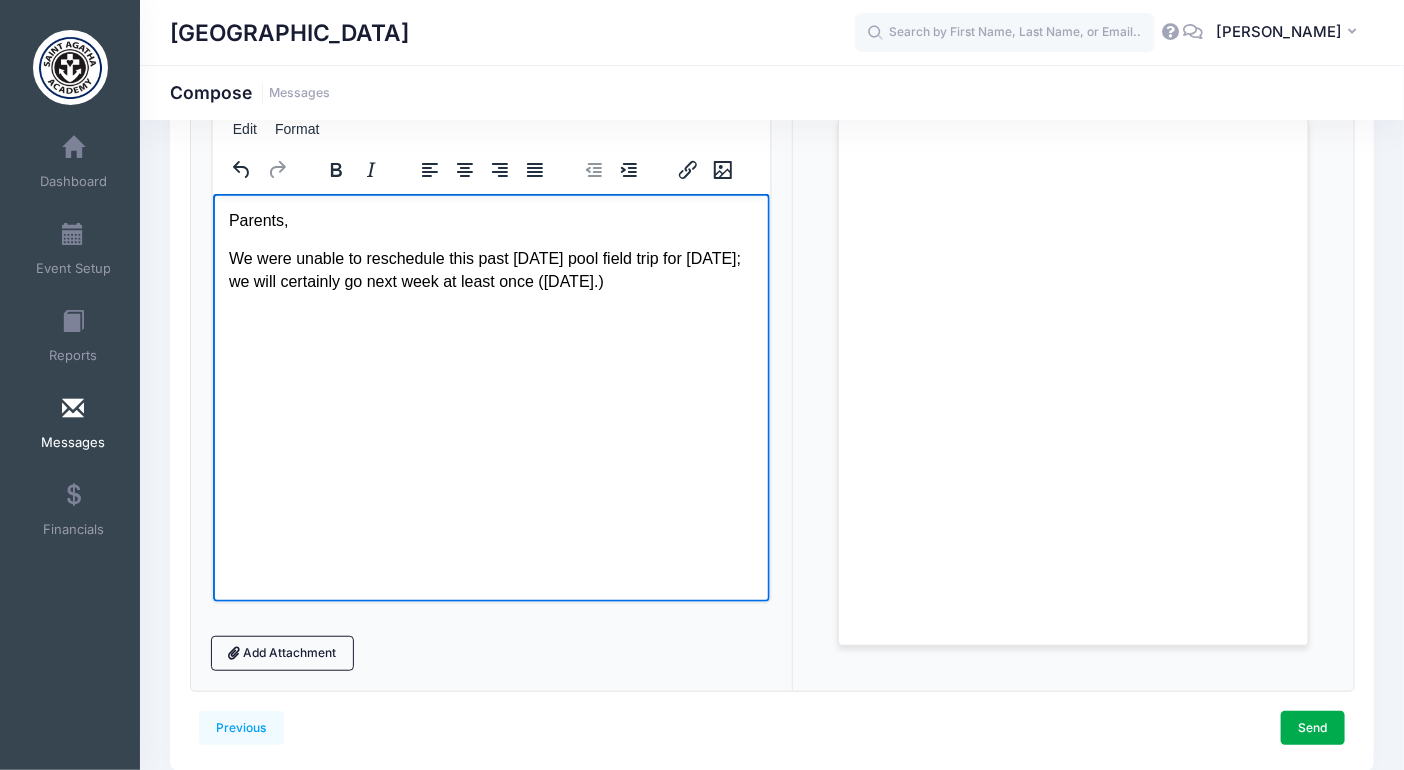 click on "Parents, We were unable to reschedule this past Tuesday's pool field trip for tomorrow; we will certainly go next week at least once (Thursday.)" at bounding box center (490, 250) 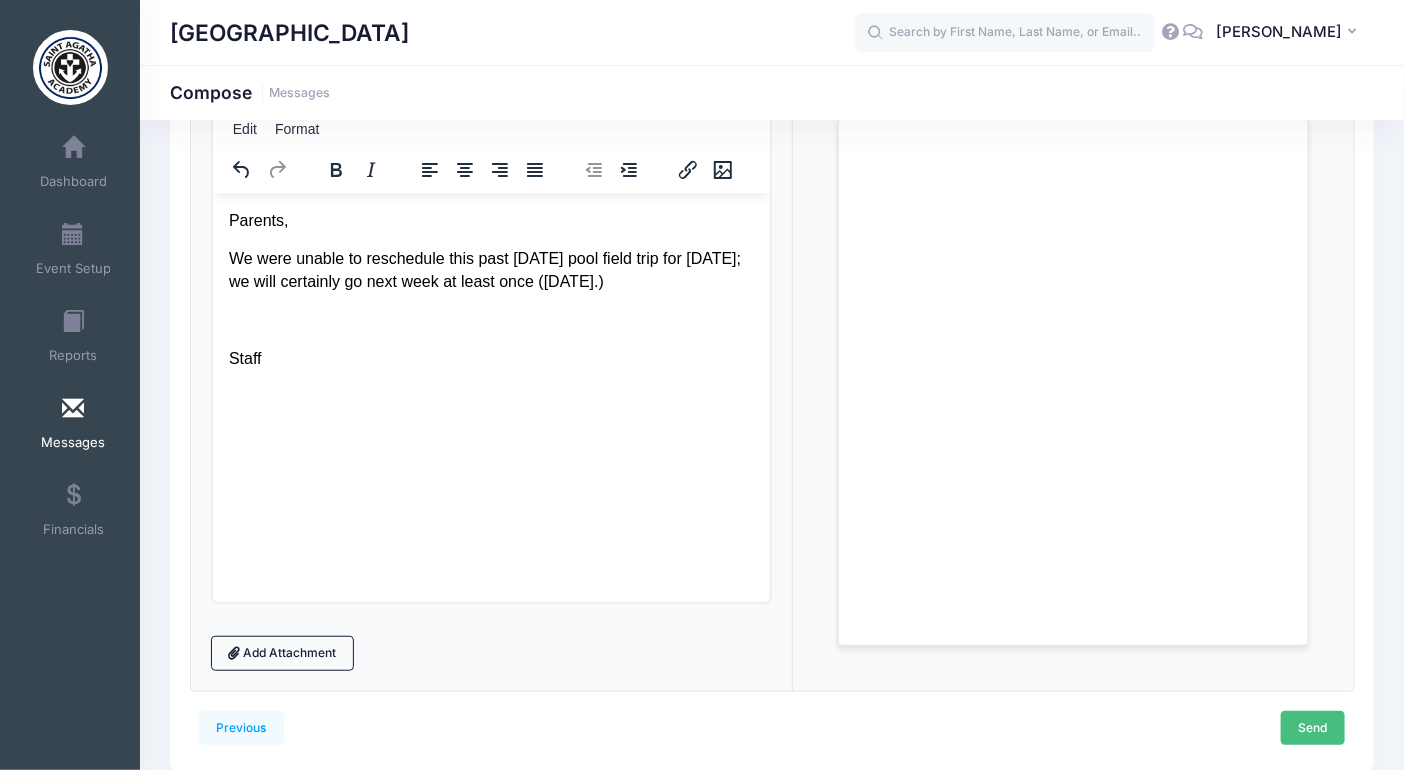 click on "Send" at bounding box center [1313, 728] 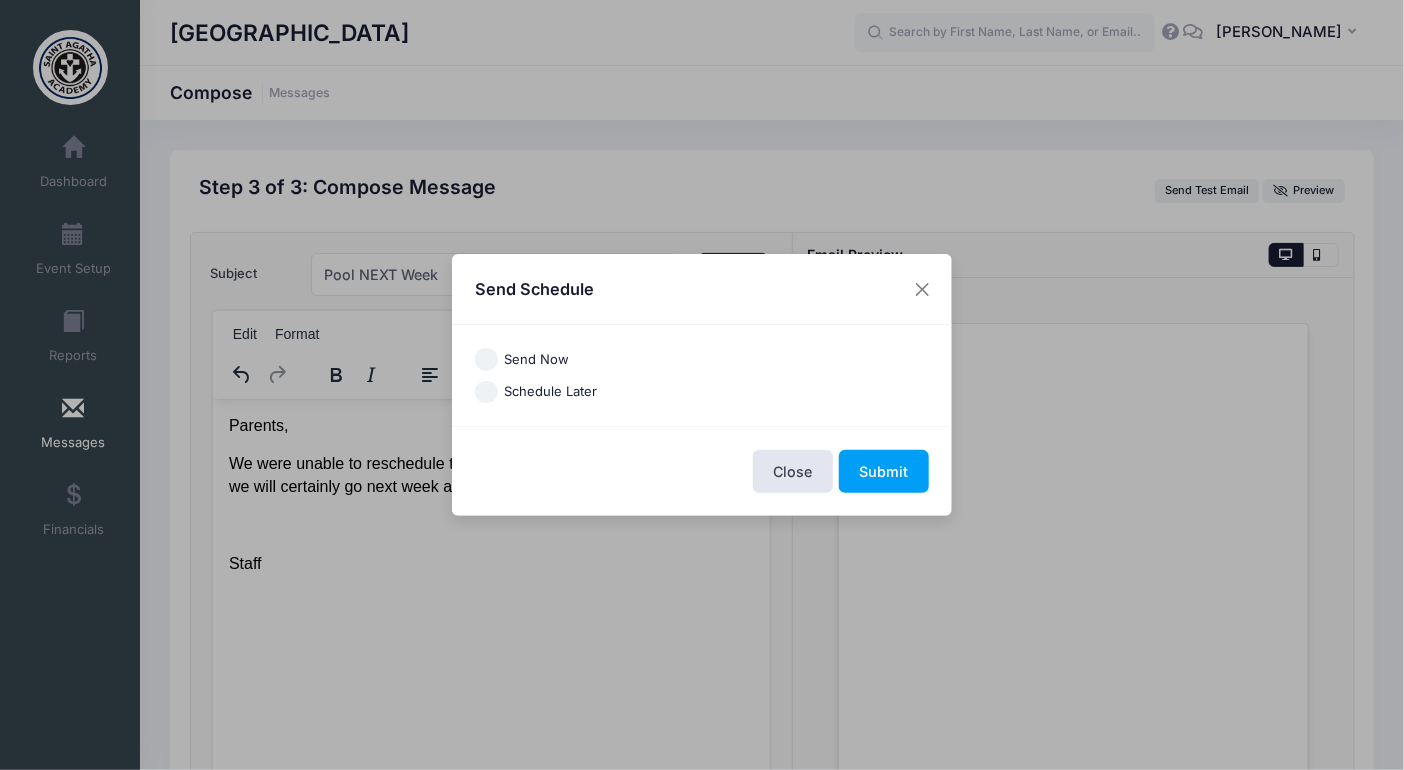 click on "Send Now" at bounding box center [537, 360] 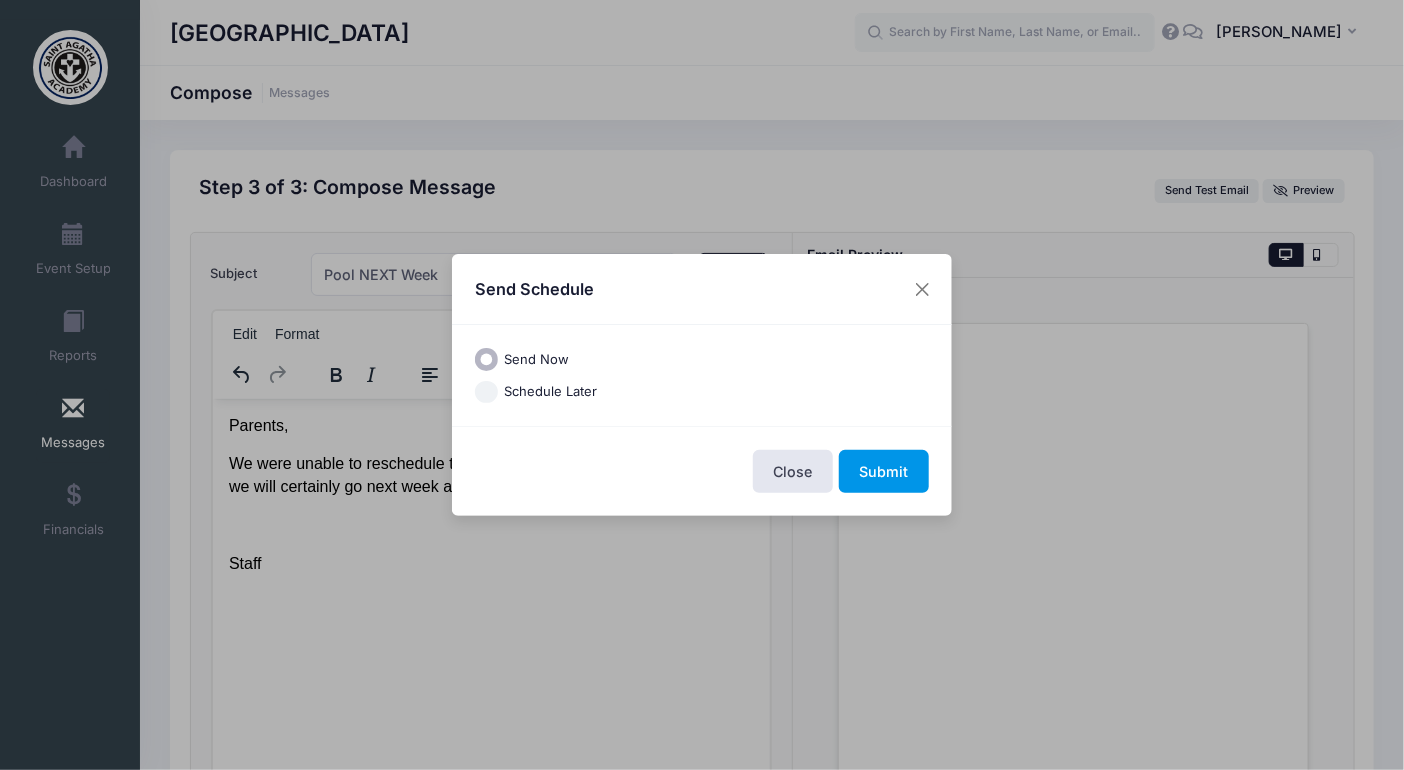 click on "Submit" at bounding box center [884, 471] 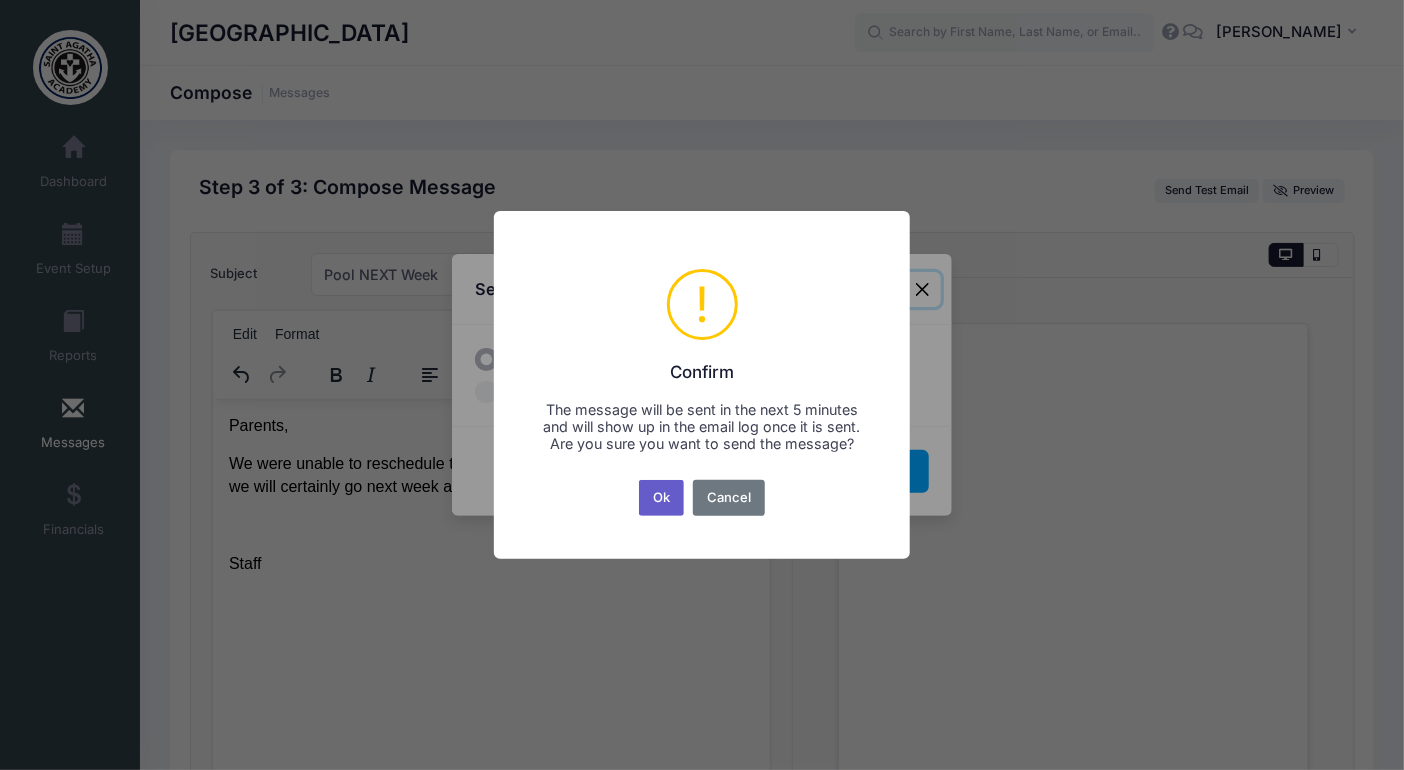 click on "Ok" at bounding box center (662, 498) 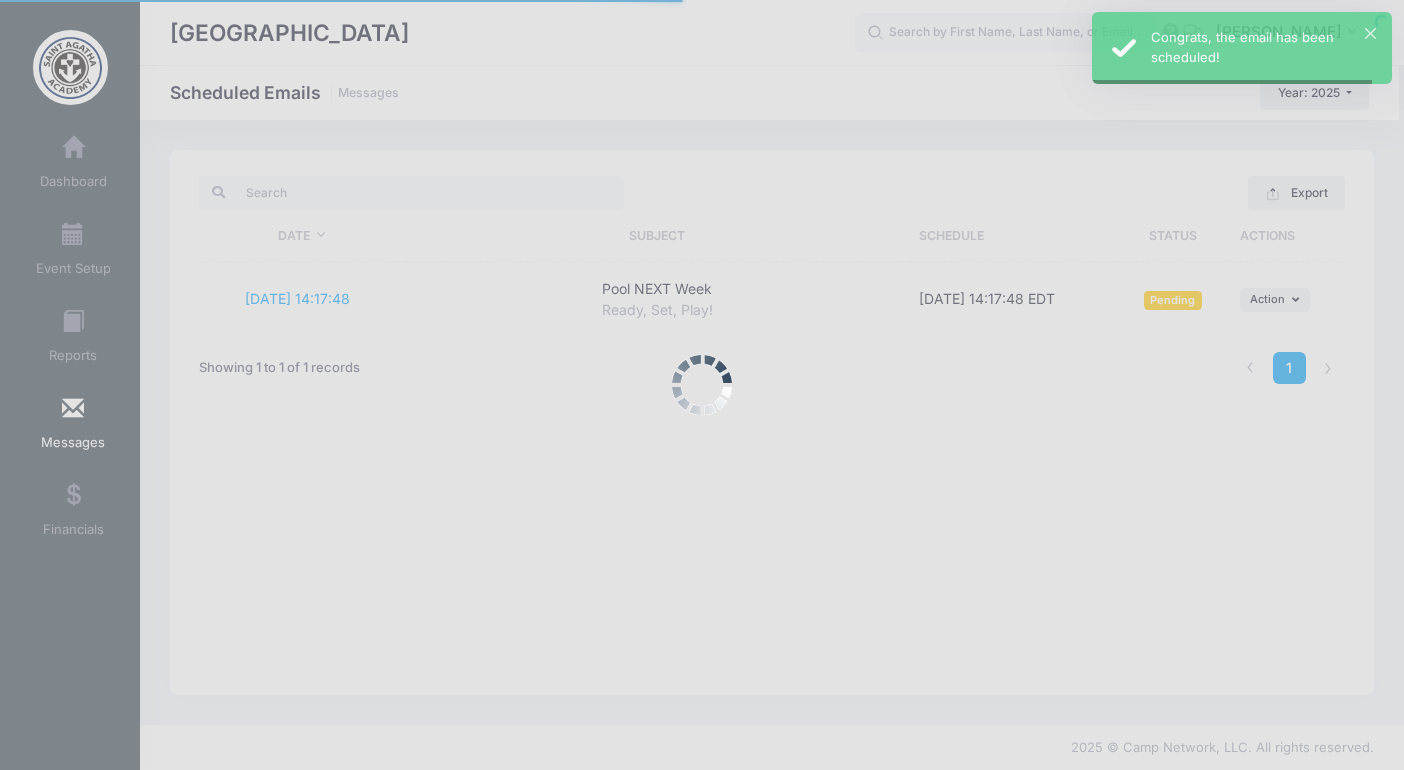 scroll, scrollTop: 0, scrollLeft: 0, axis: both 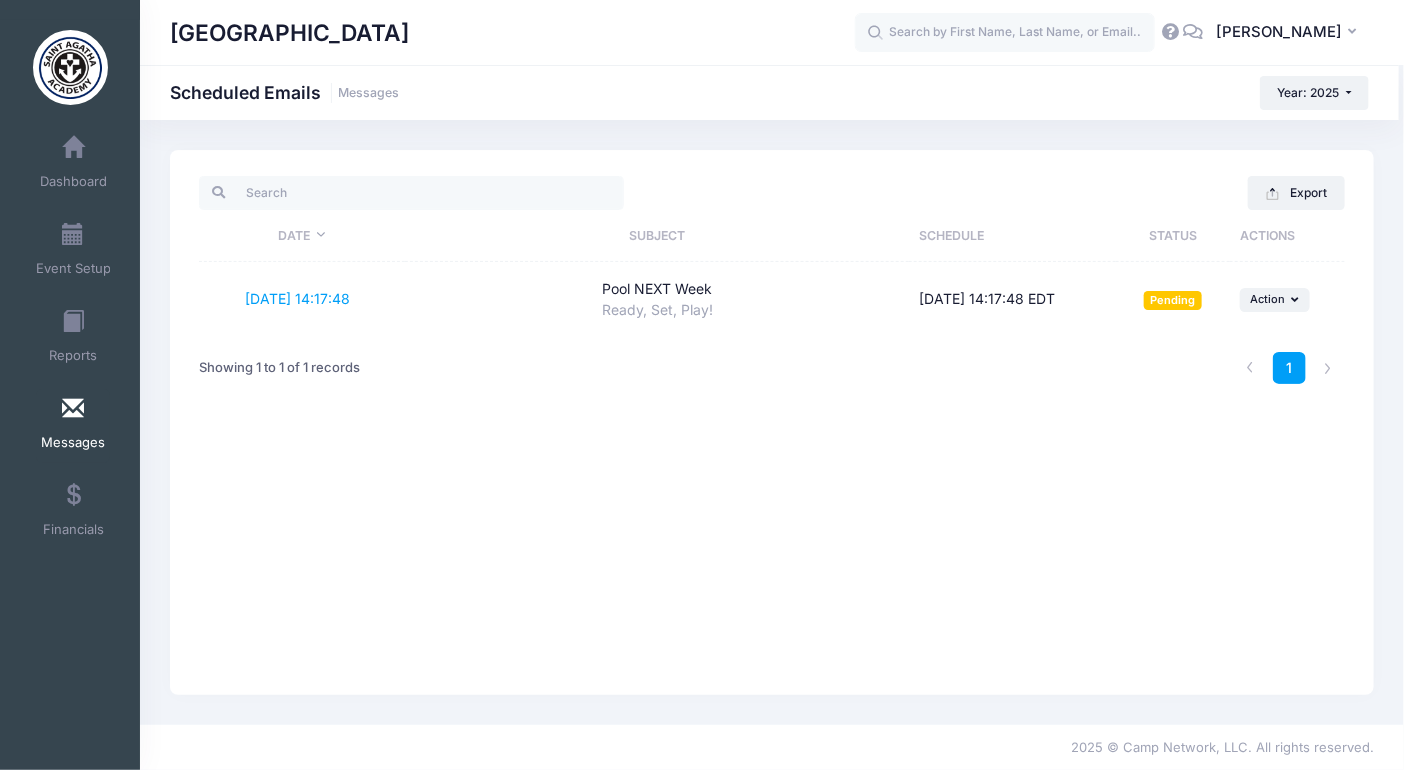 click at bounding box center (73, 409) 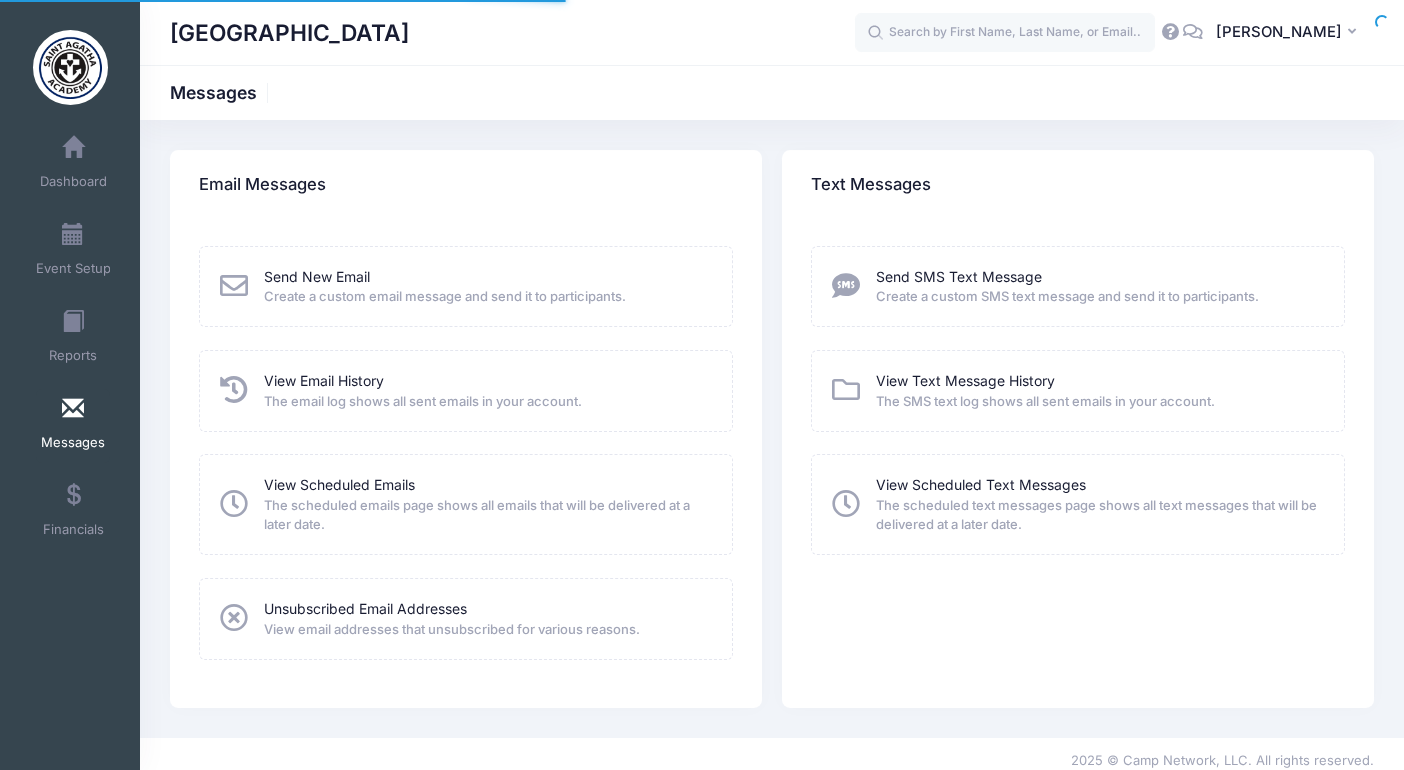 scroll, scrollTop: 0, scrollLeft: 0, axis: both 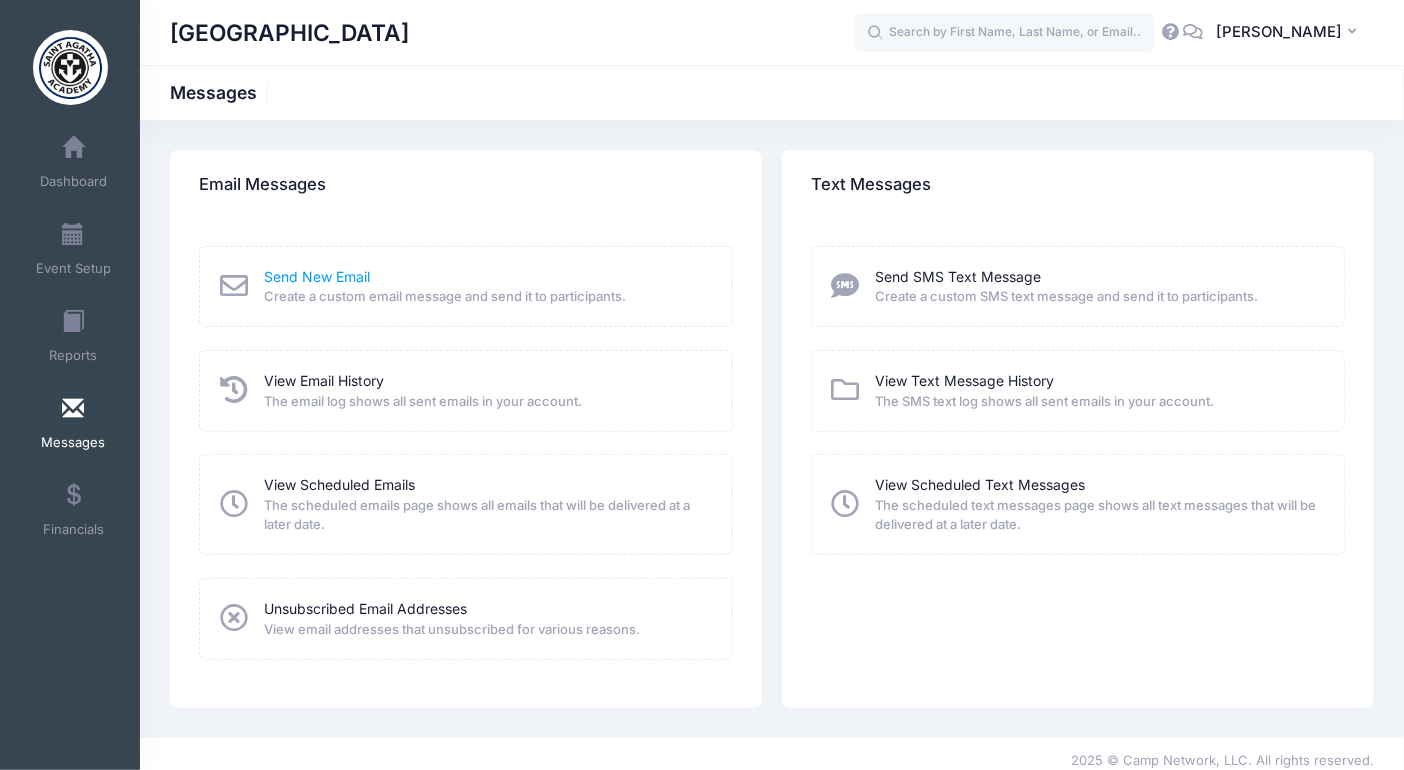 click on "Send New Email" at bounding box center [317, 276] 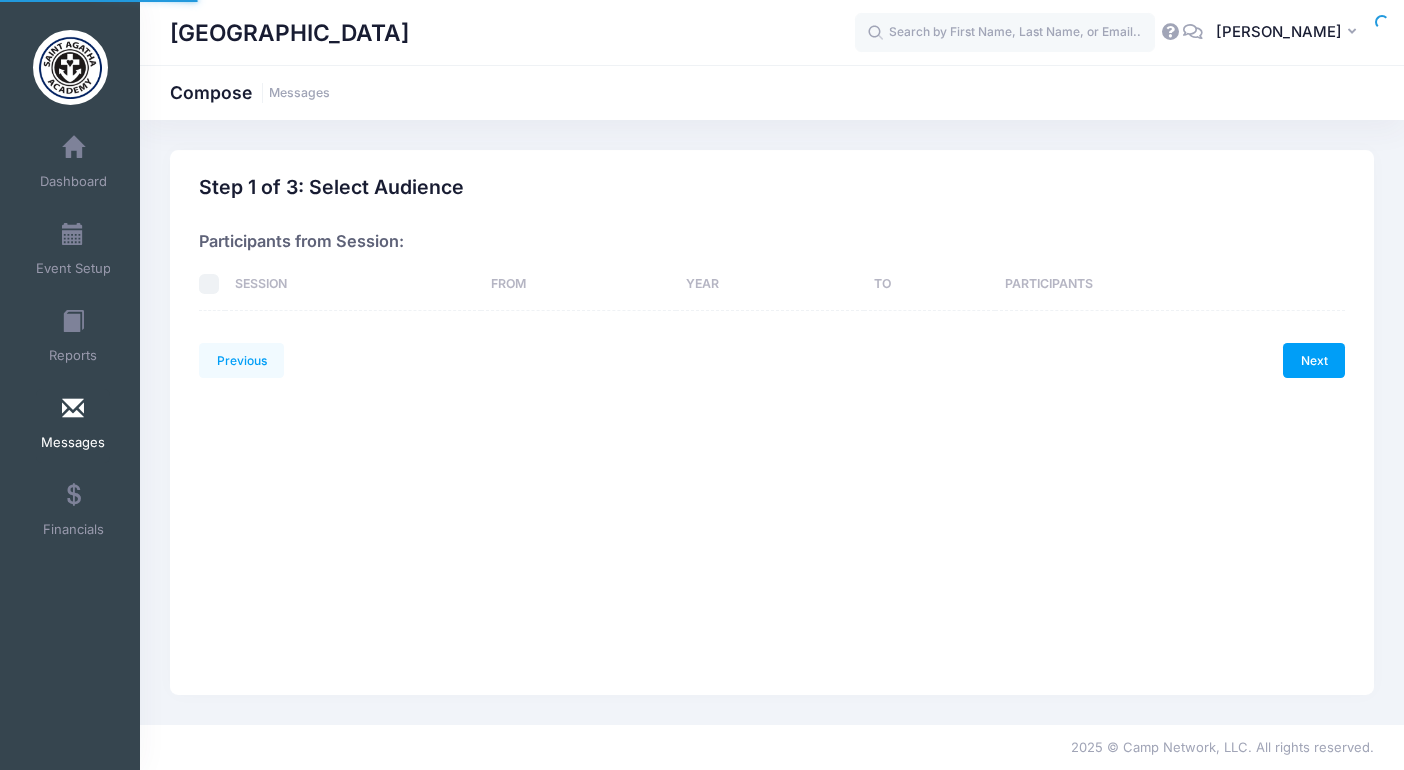 scroll, scrollTop: 0, scrollLeft: 0, axis: both 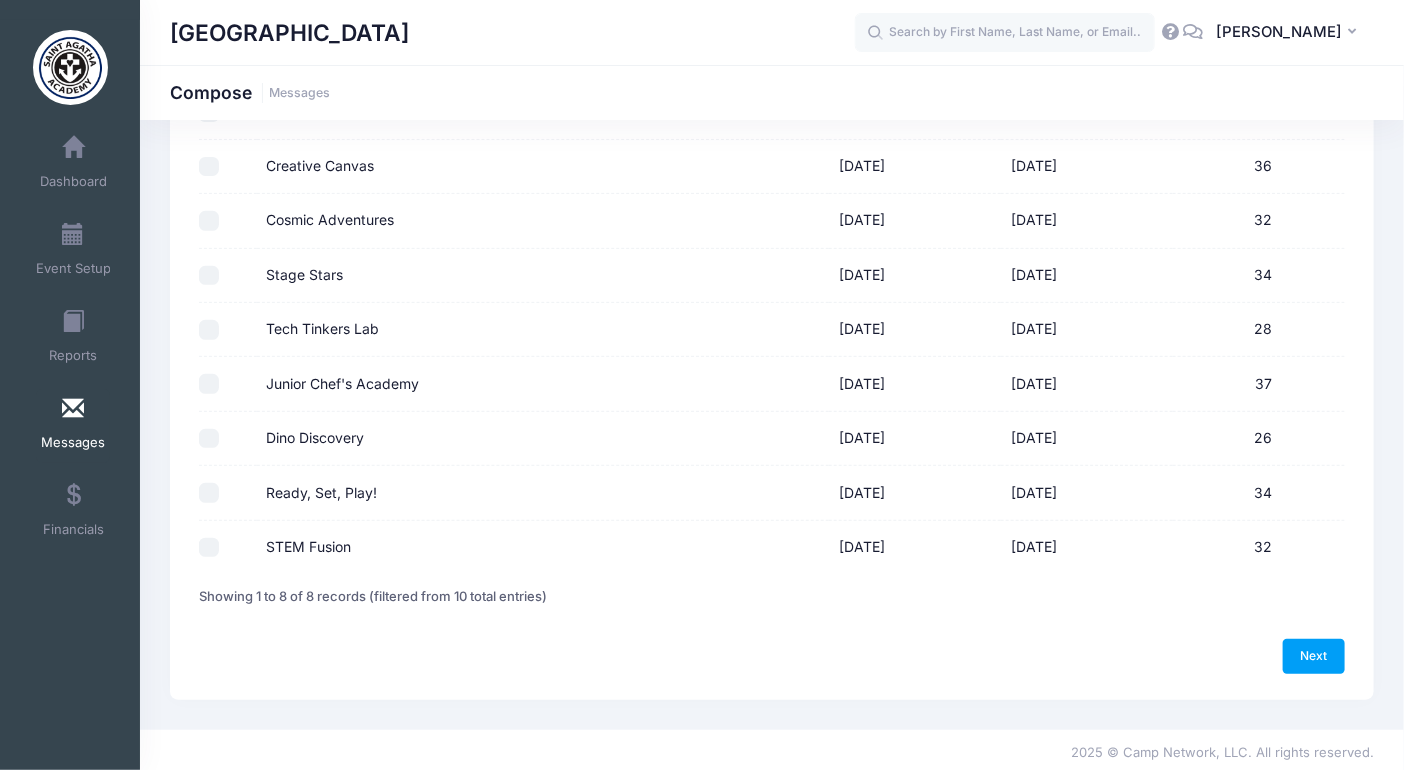 click on "Ready, Set, Play!" at bounding box center [209, 493] 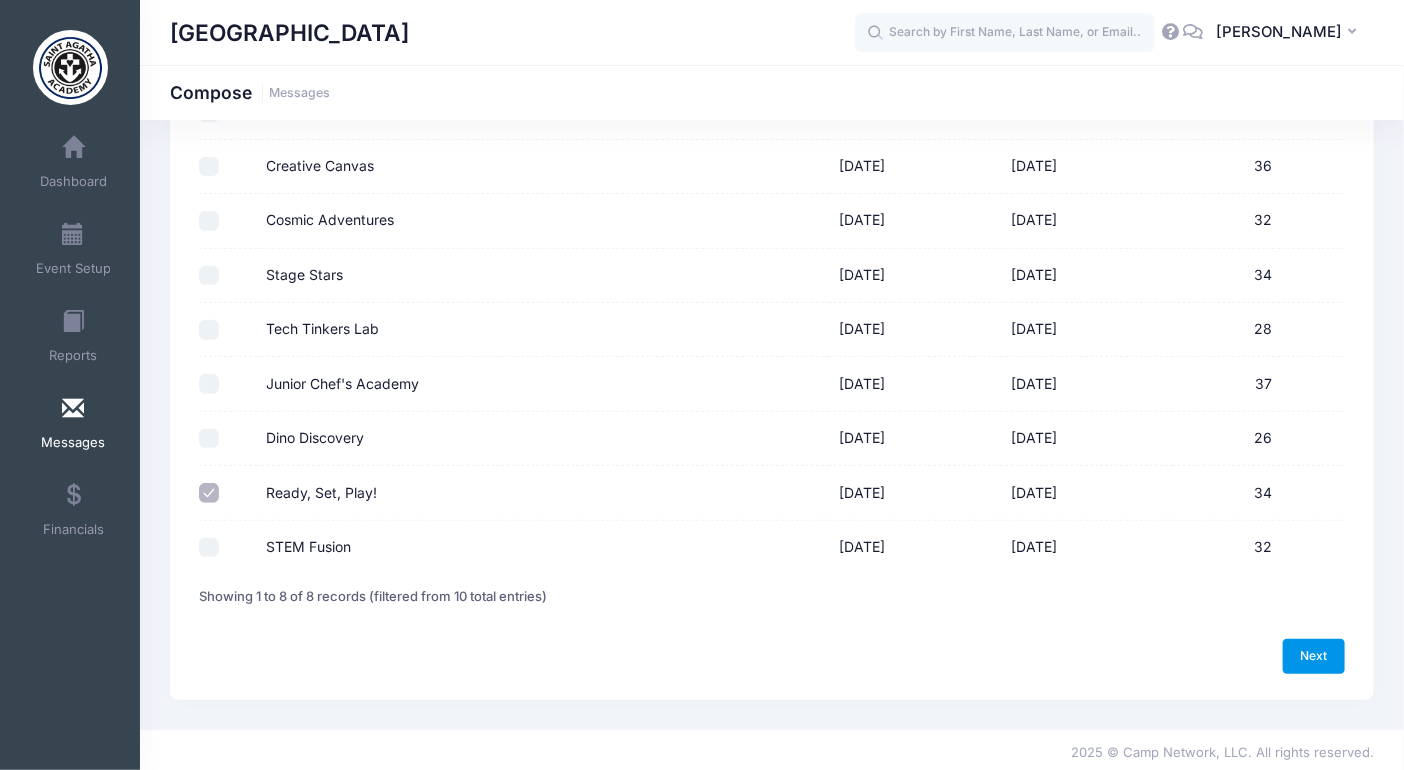 click on "Next" at bounding box center (1314, 656) 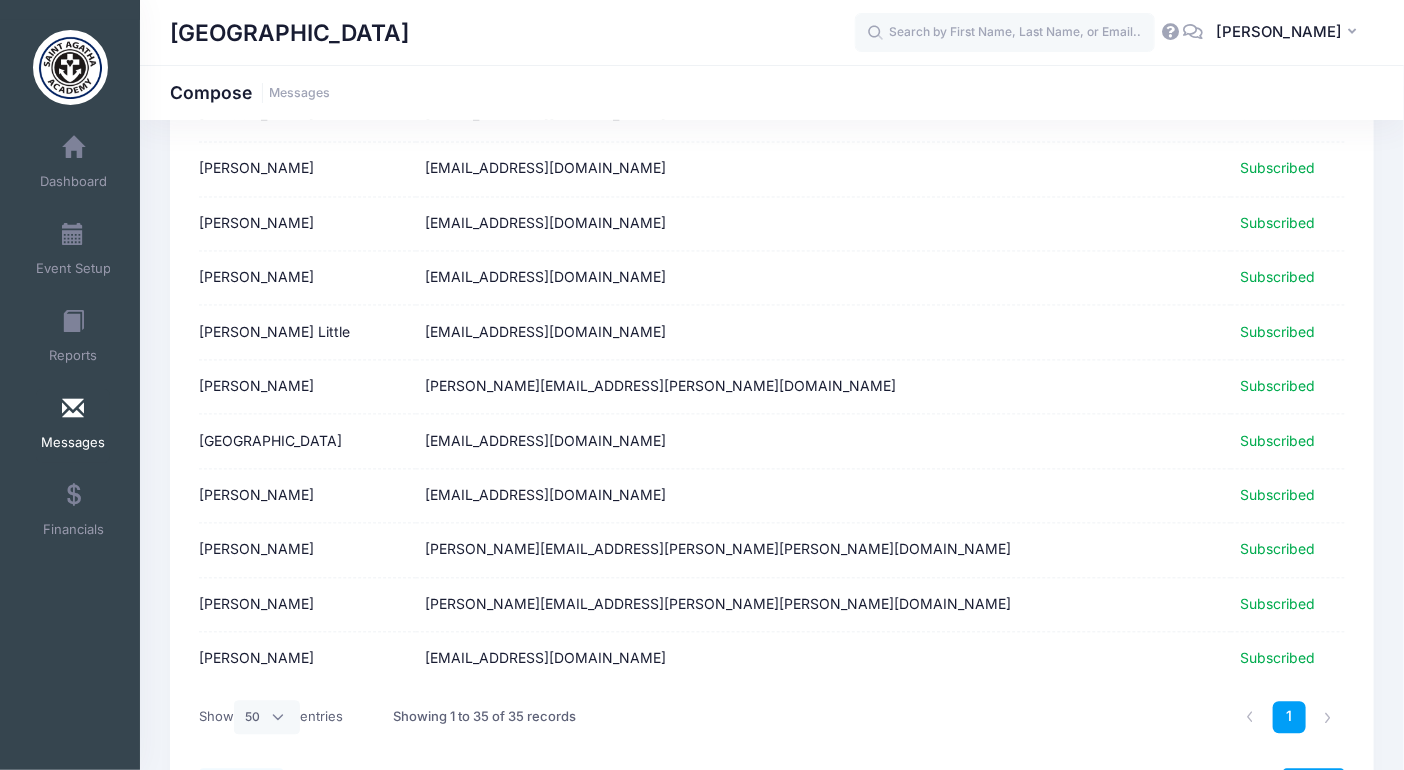 scroll, scrollTop: 1636, scrollLeft: 0, axis: vertical 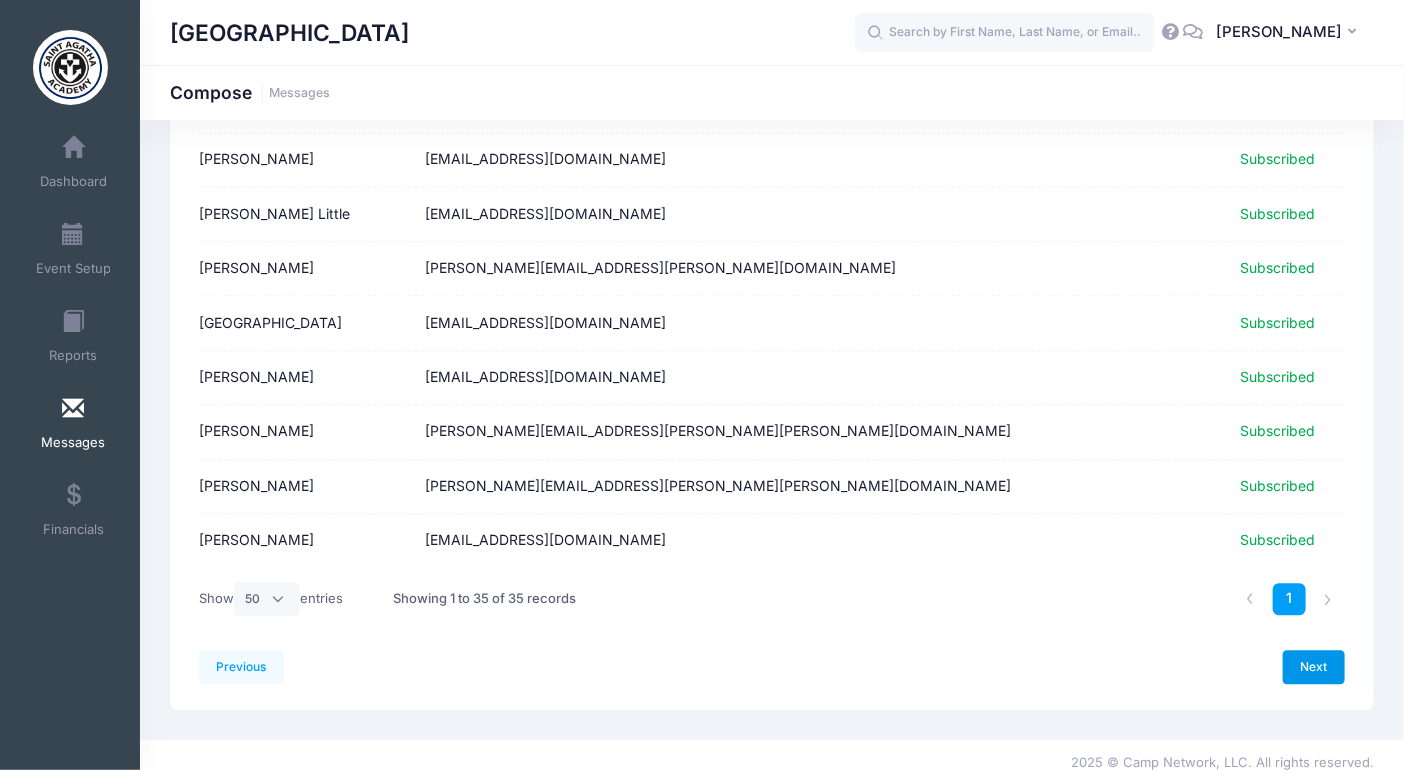 click on "Next" at bounding box center (1314, 667) 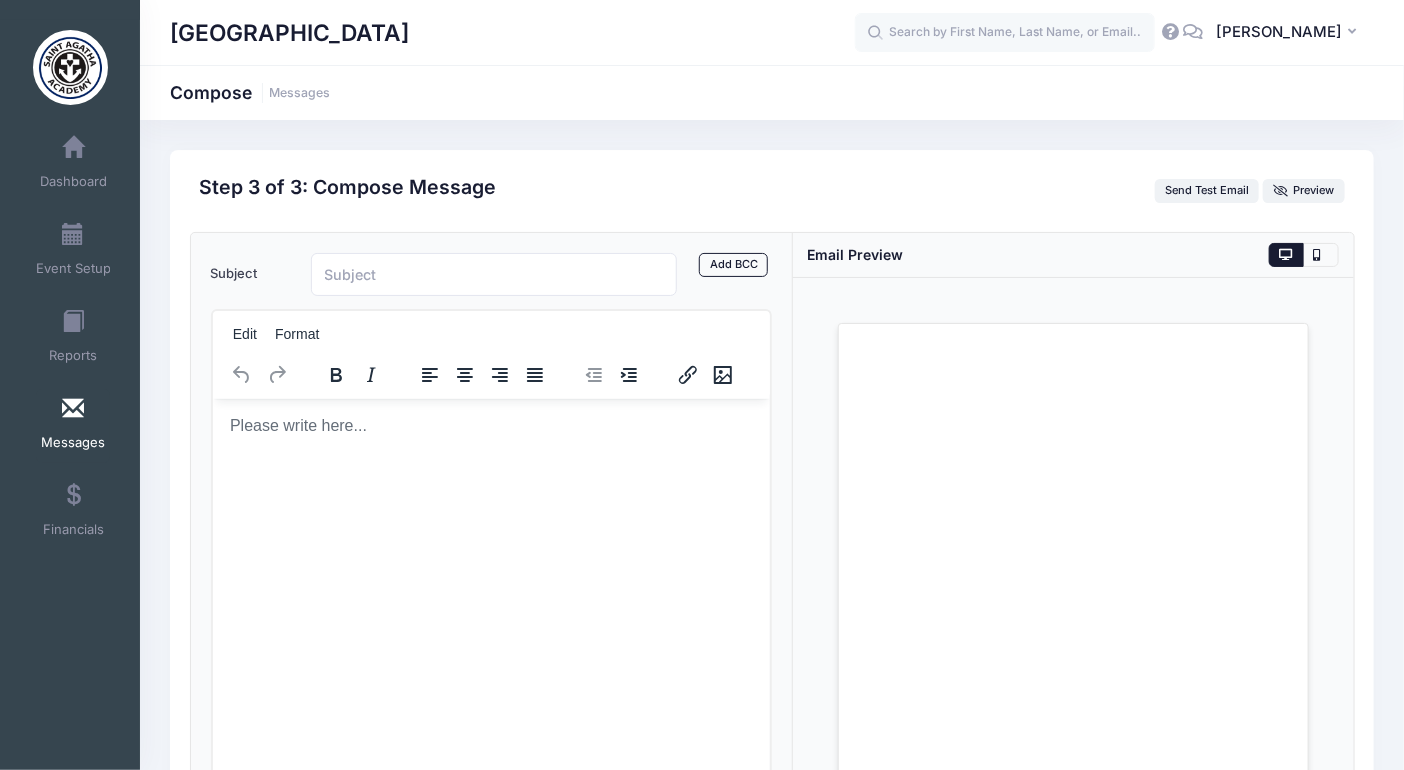 scroll, scrollTop: 0, scrollLeft: 0, axis: both 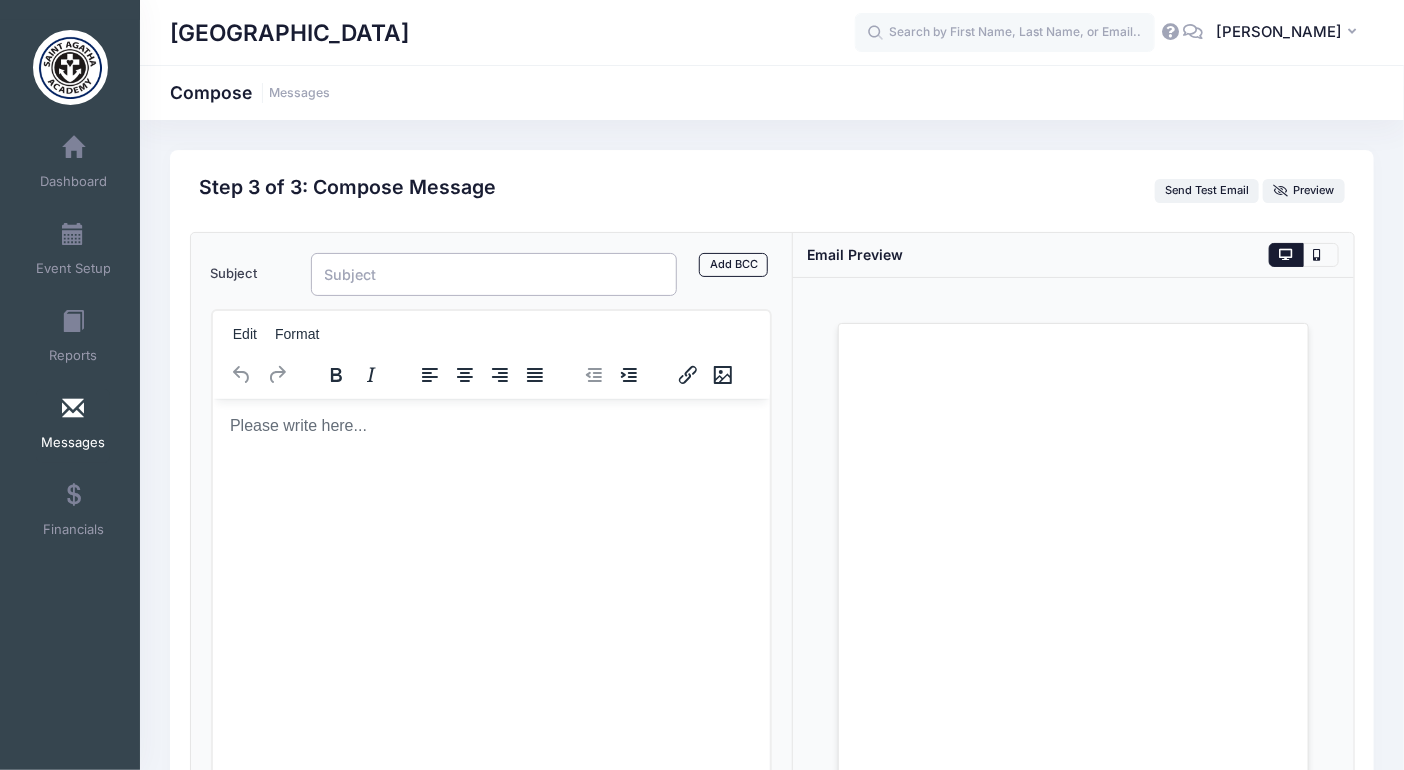 click on "Subject" at bounding box center (494, 274) 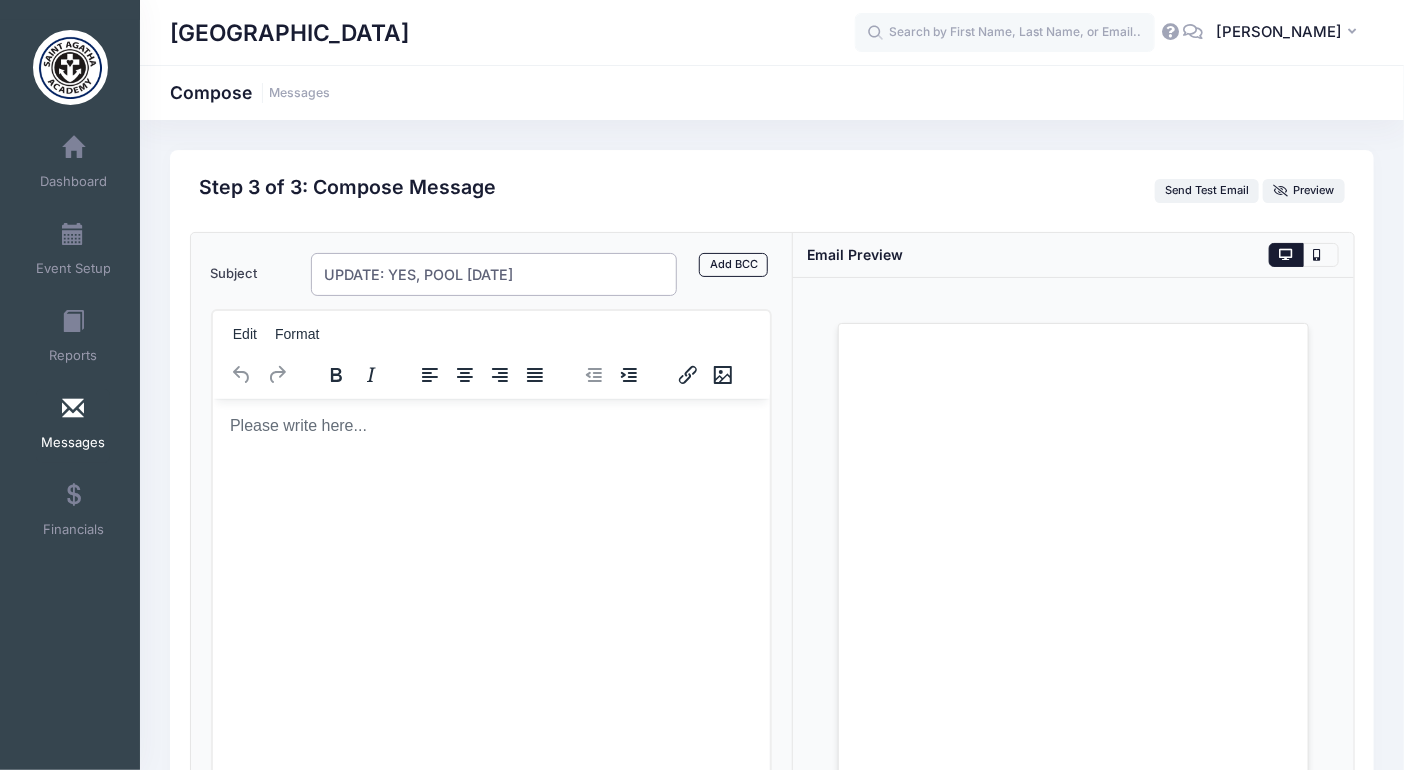 type on "UPDATE: YES, POOL [DATE]" 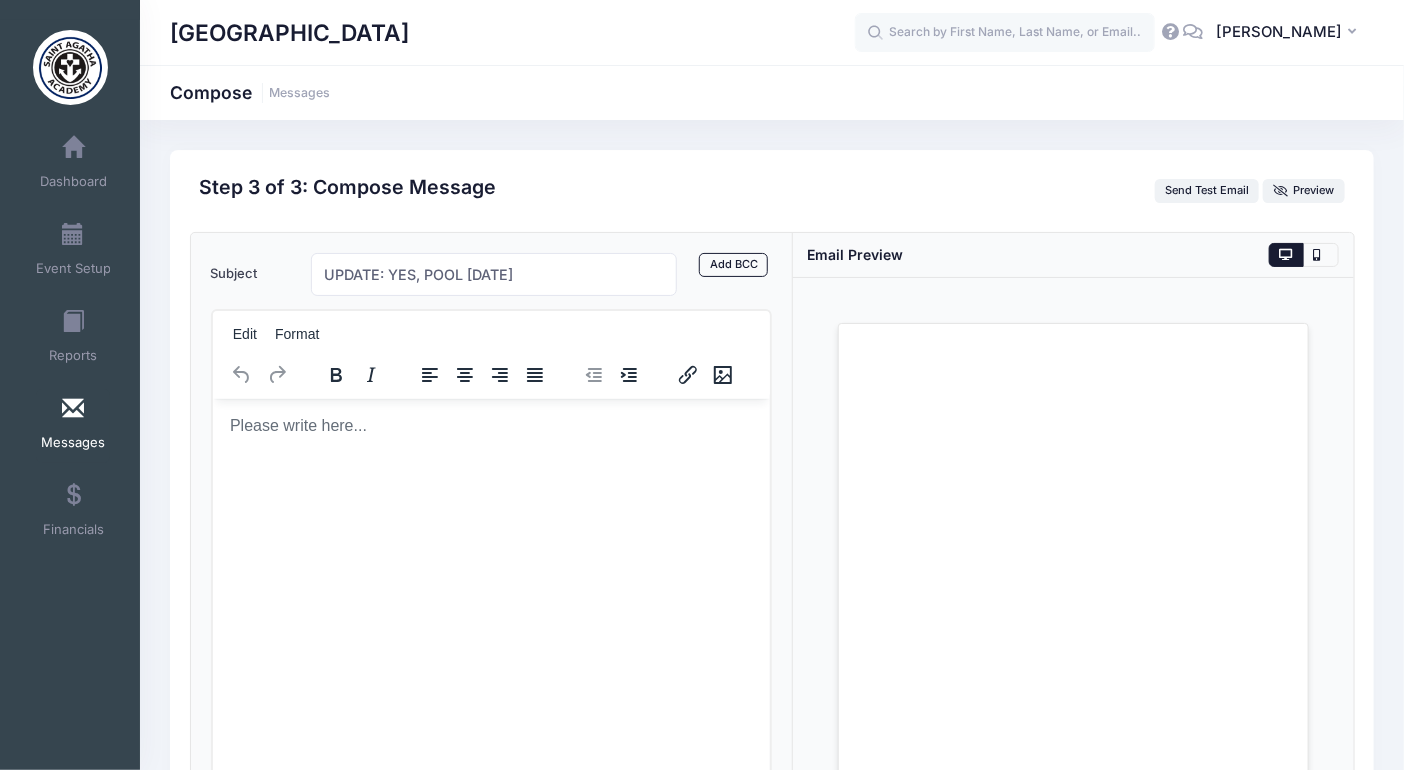 click at bounding box center (490, 425) 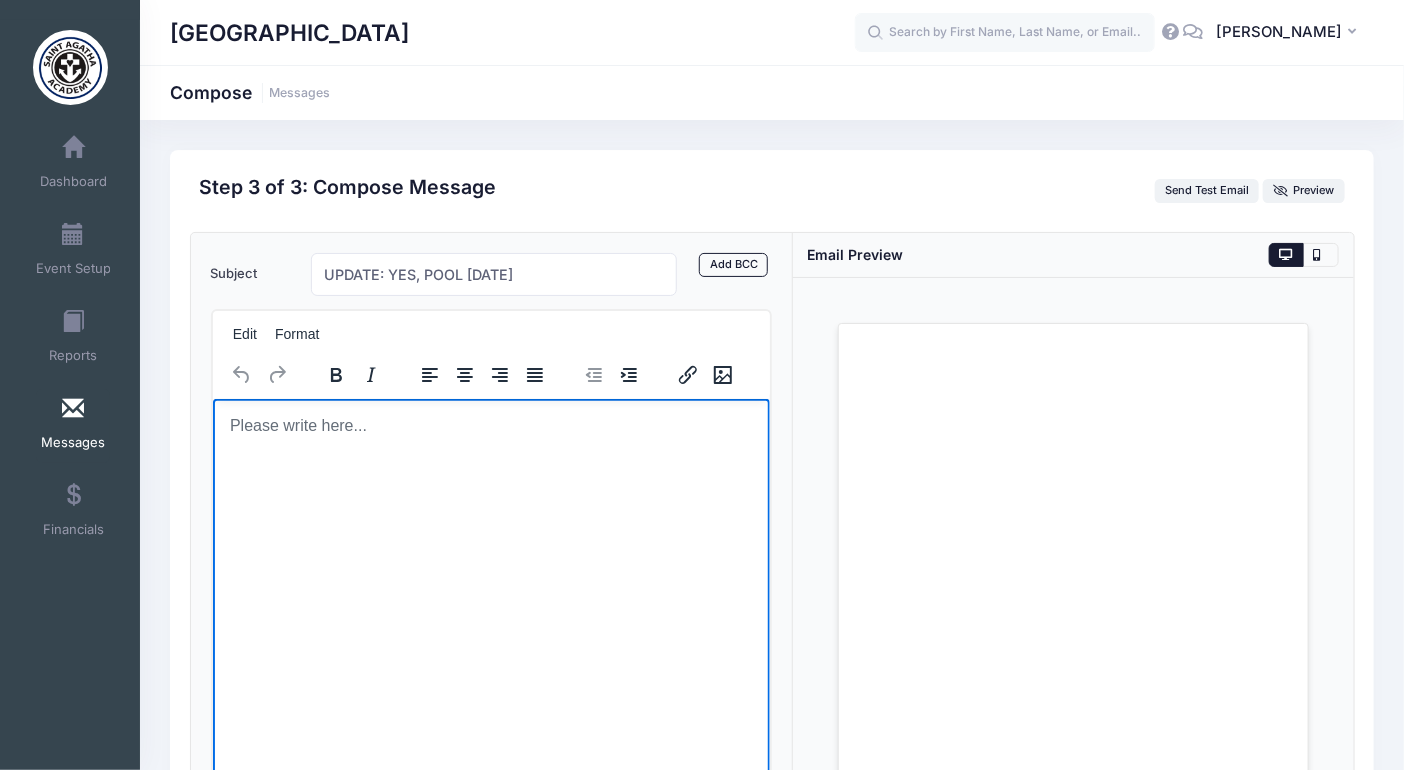 type 